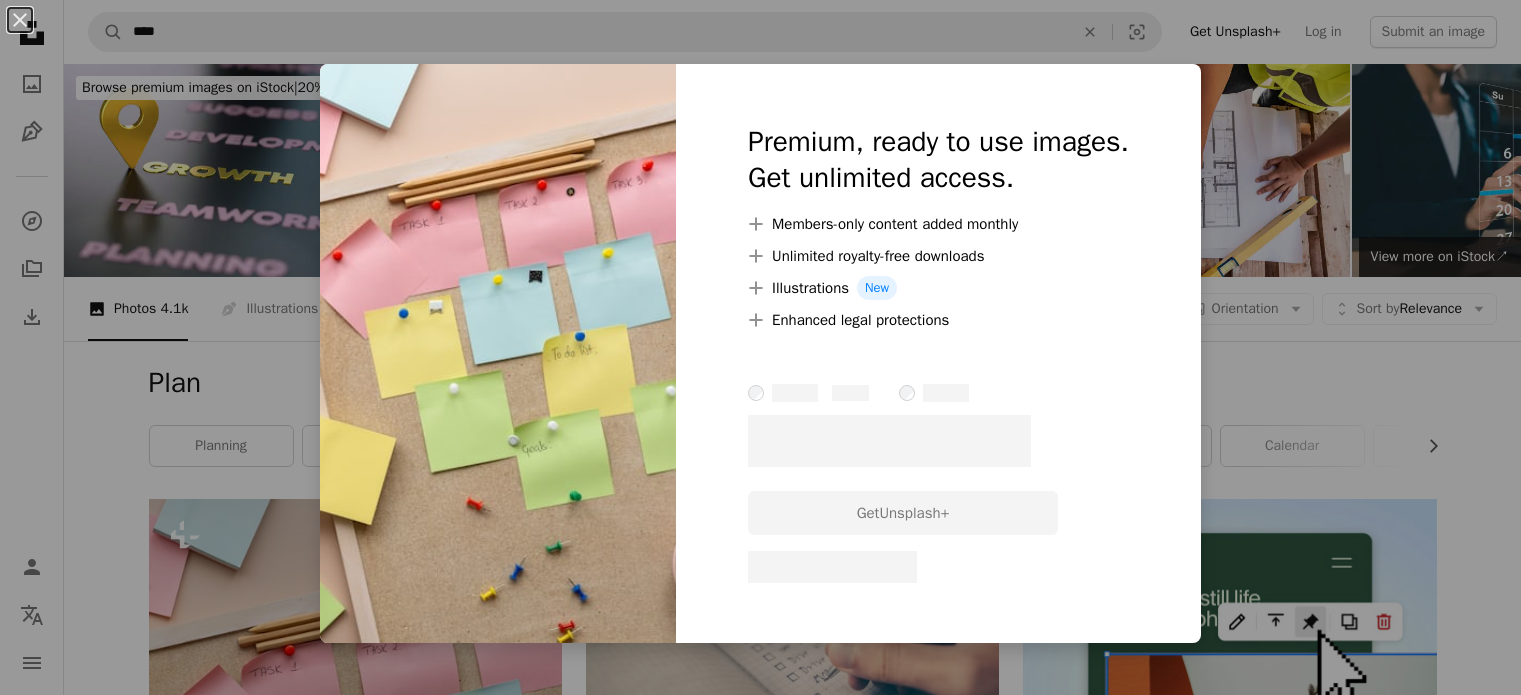 scroll, scrollTop: 443, scrollLeft: 0, axis: vertical 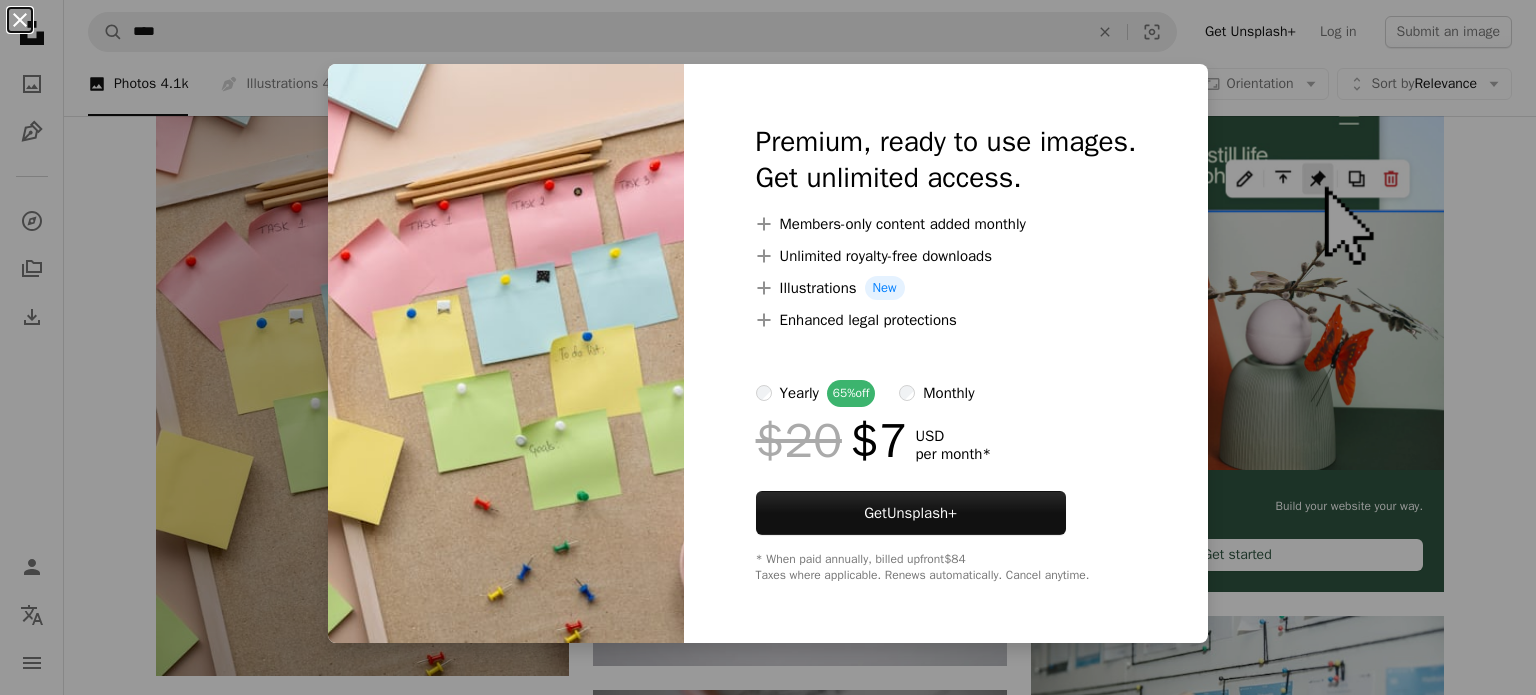 click on "An X shape" at bounding box center [20, 20] 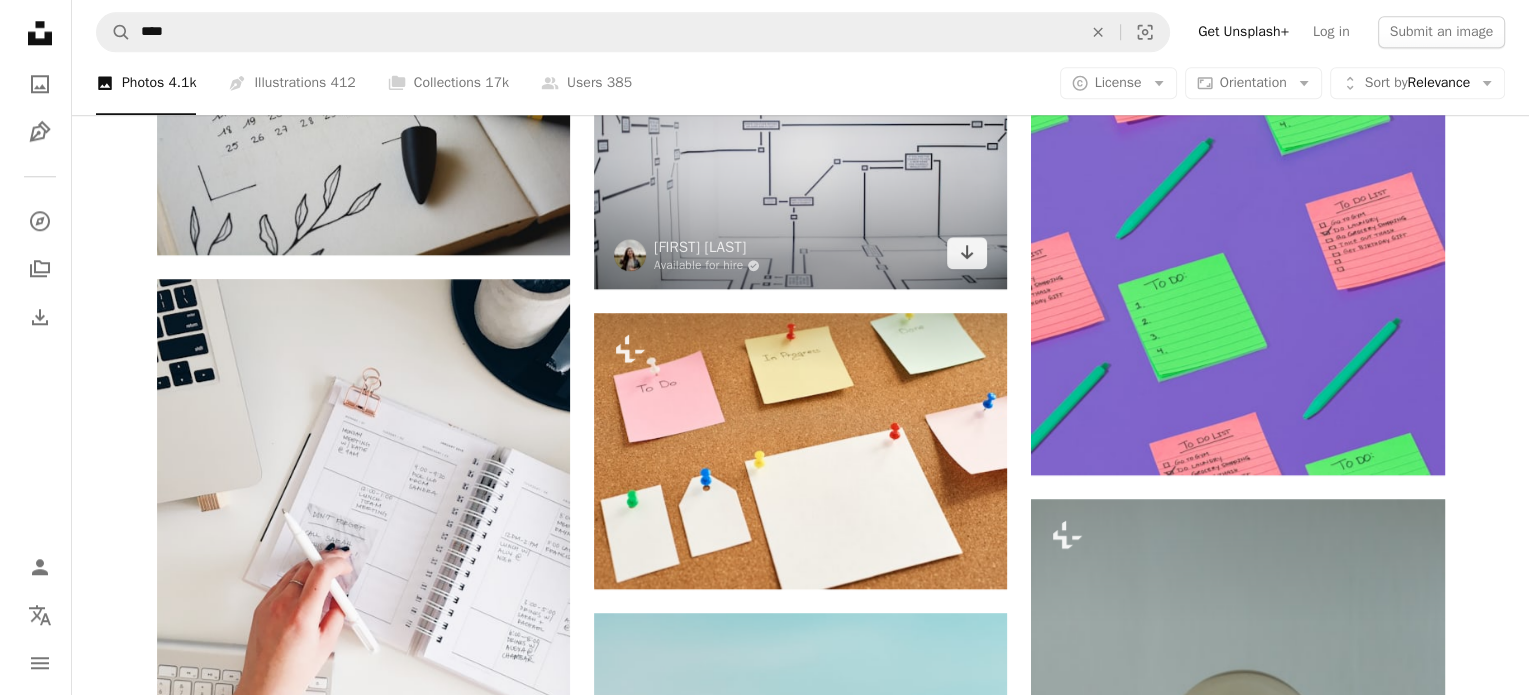 scroll, scrollTop: 2063, scrollLeft: 0, axis: vertical 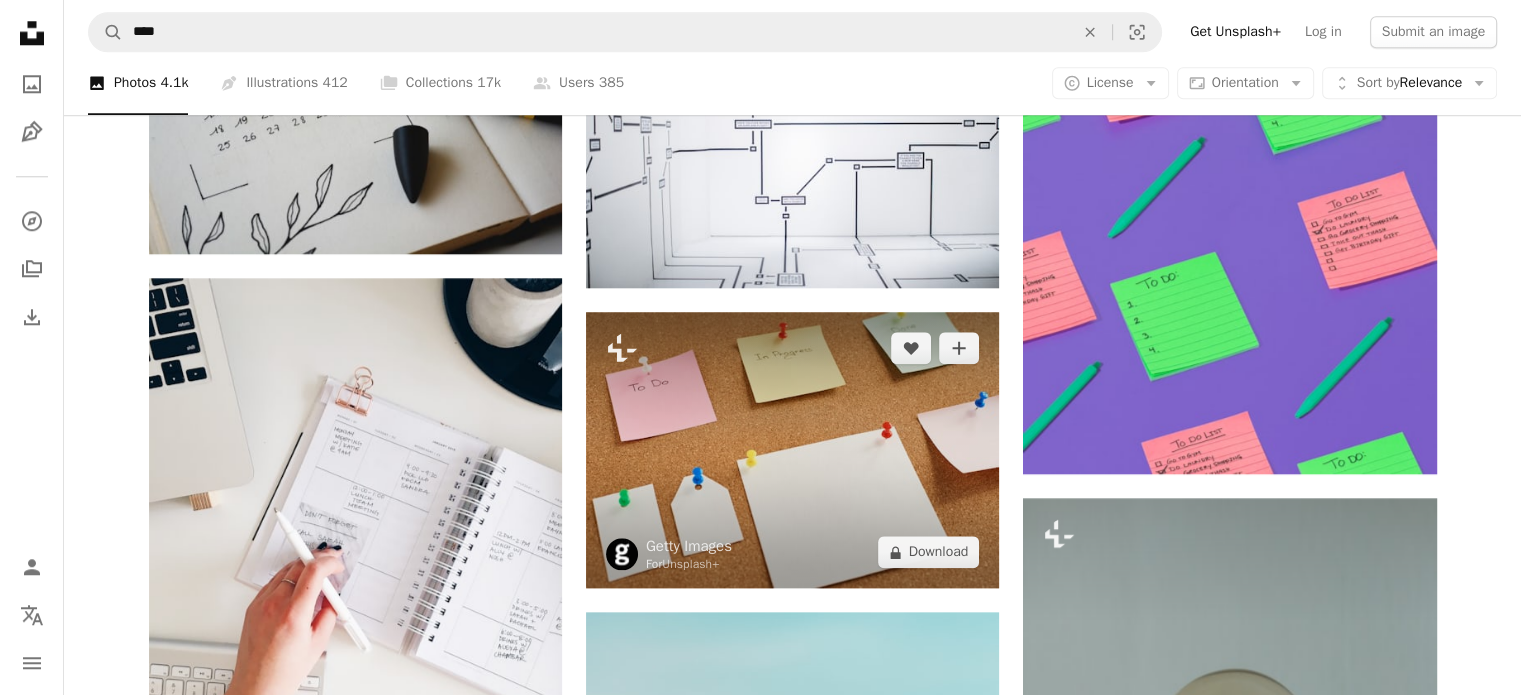 click at bounding box center [792, 450] 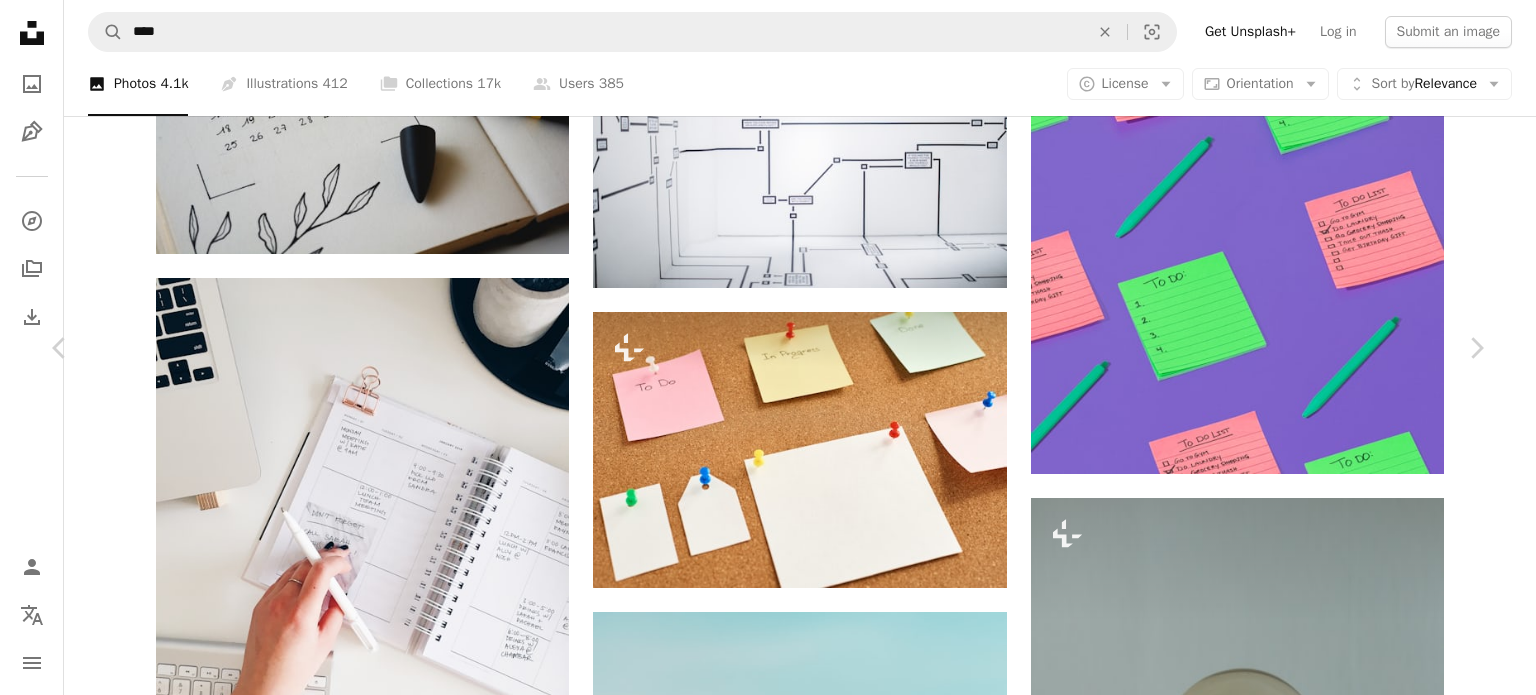 click on "A lock   Download" at bounding box center [1325, 5227] 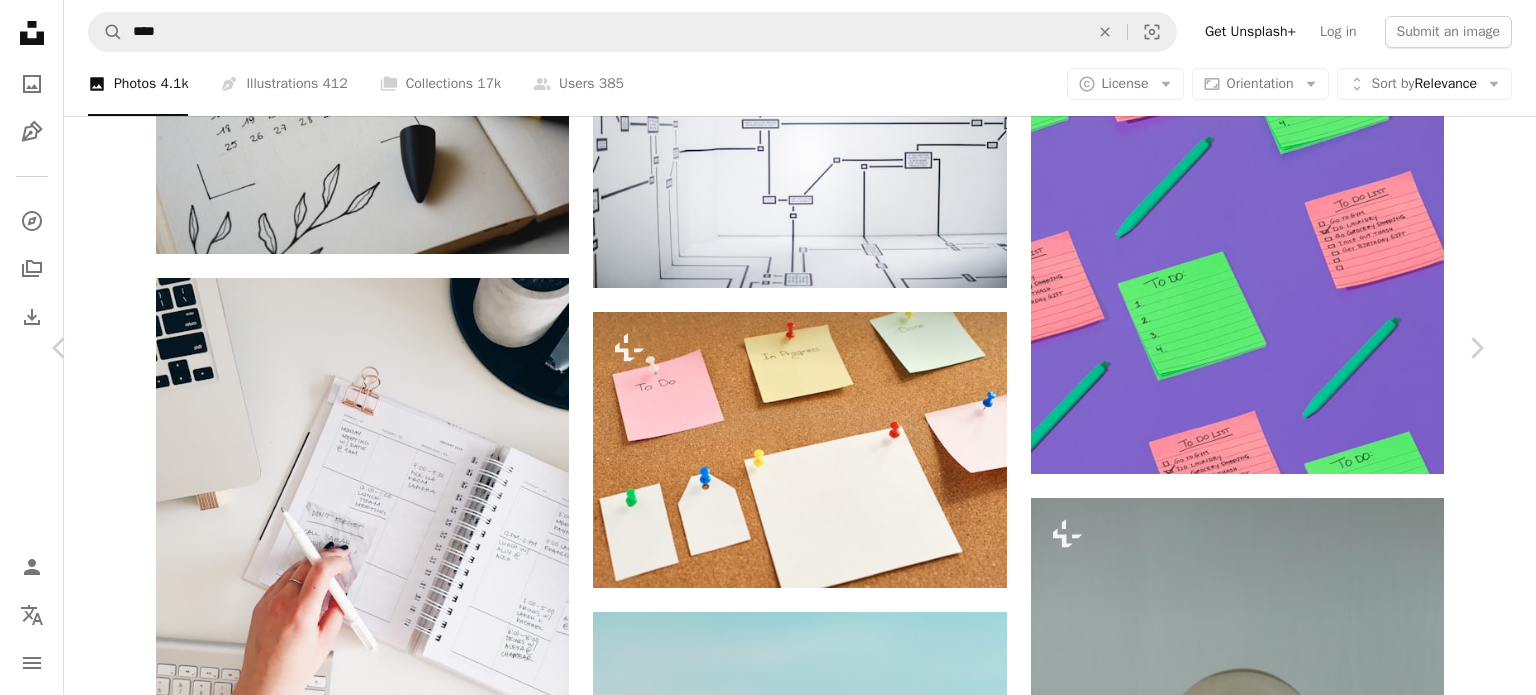 click on "An X shape" at bounding box center (20, 20) 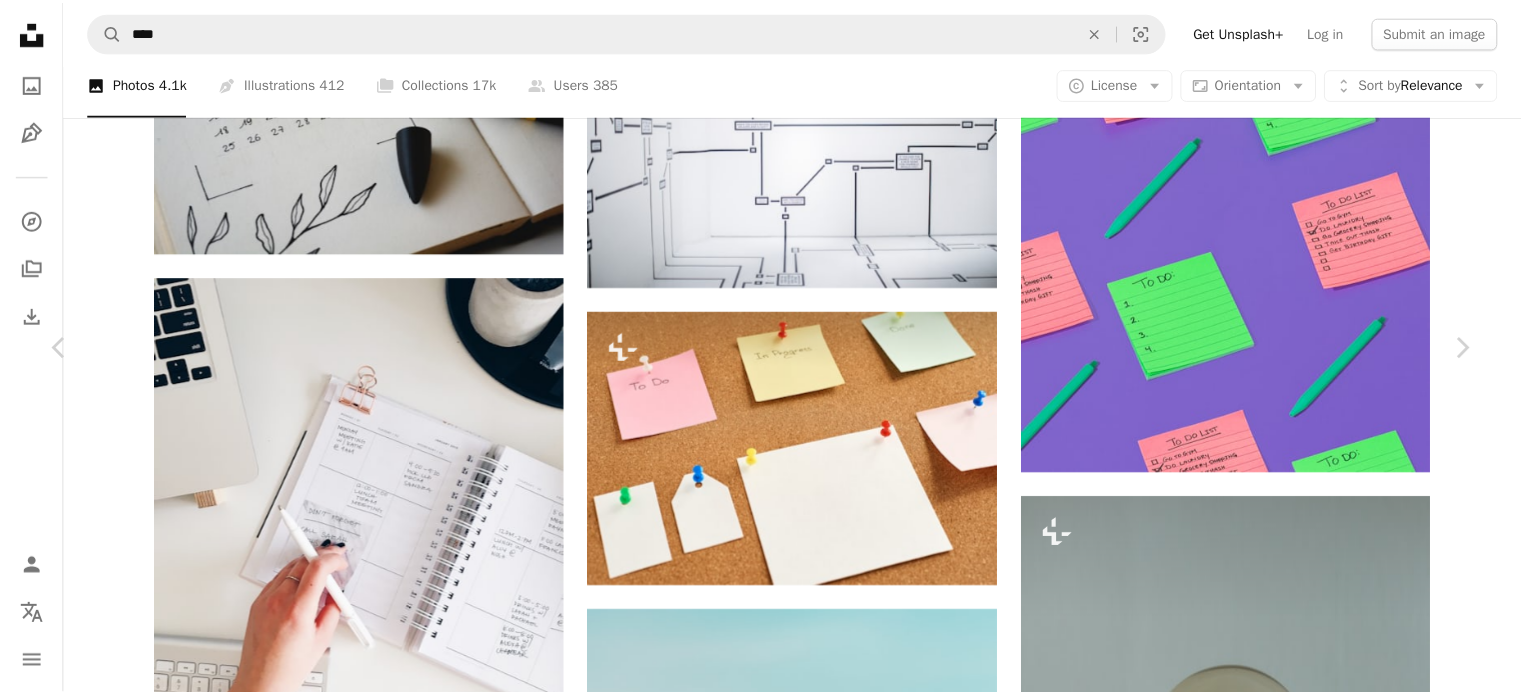scroll, scrollTop: 78, scrollLeft: 0, axis: vertical 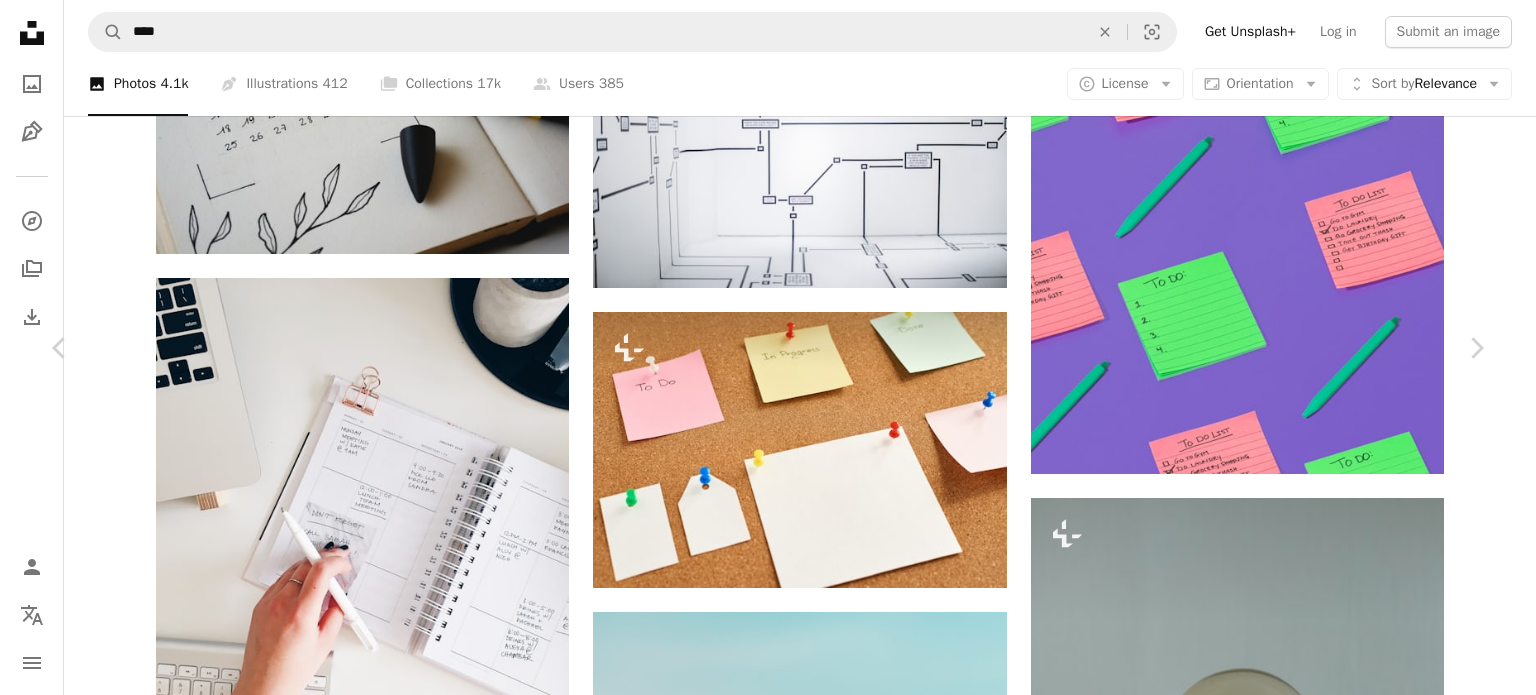 click on "An X shape" at bounding box center (20, 20) 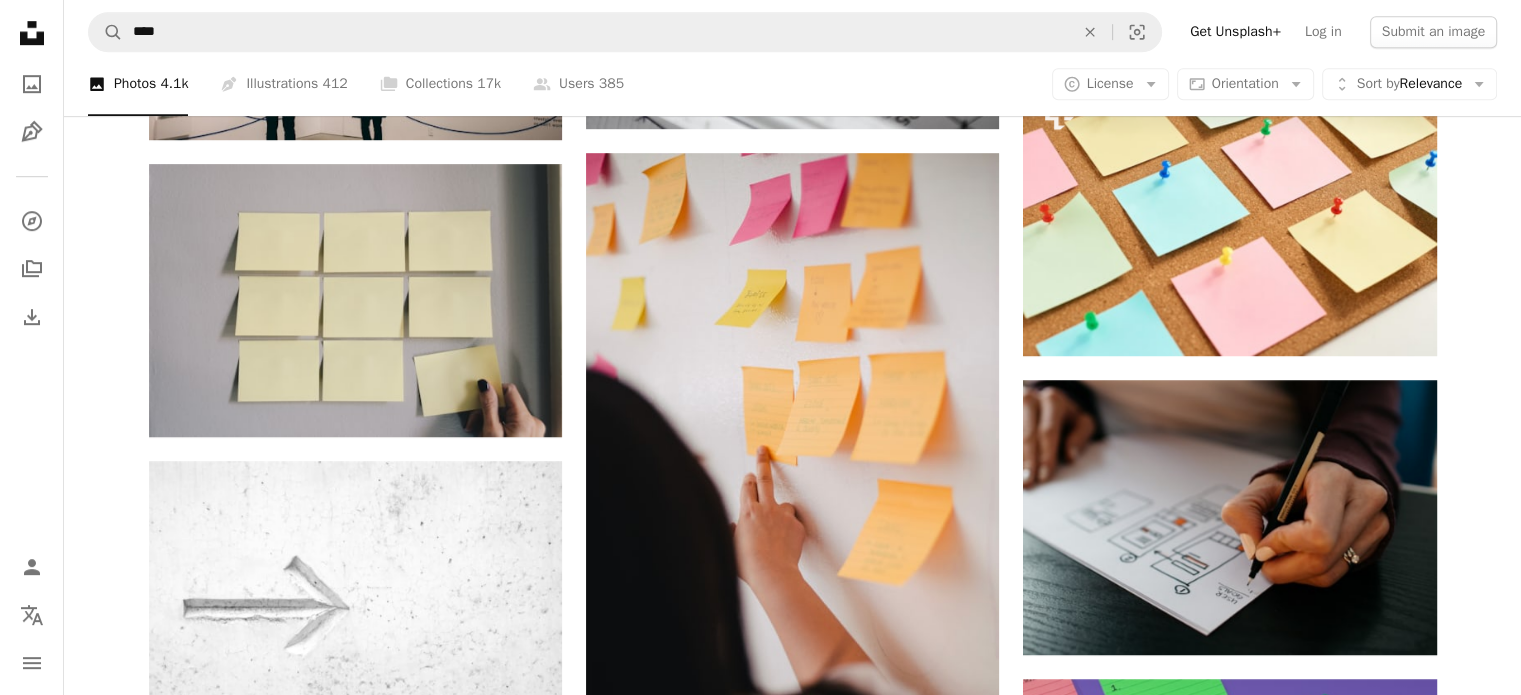 scroll, scrollTop: 1199, scrollLeft: 0, axis: vertical 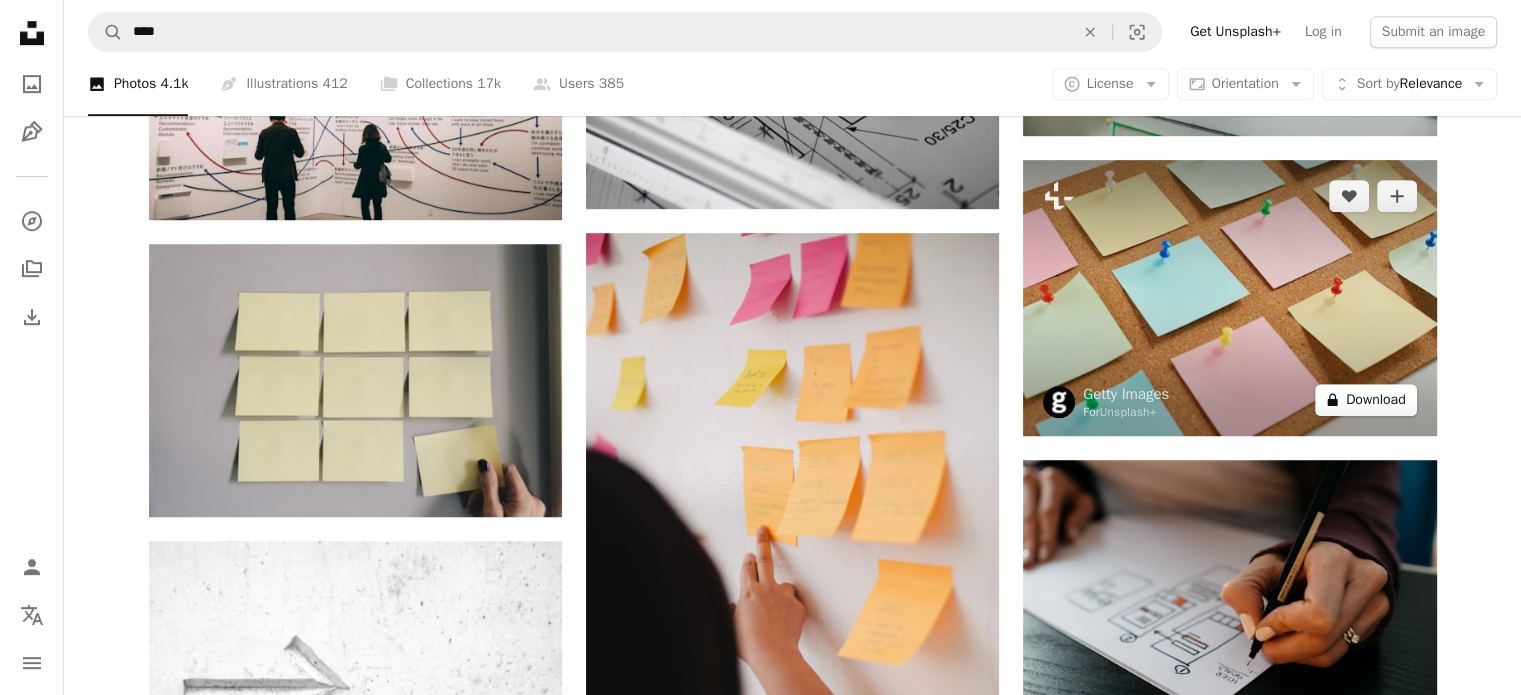 click on "A lock   Download" at bounding box center [1366, 400] 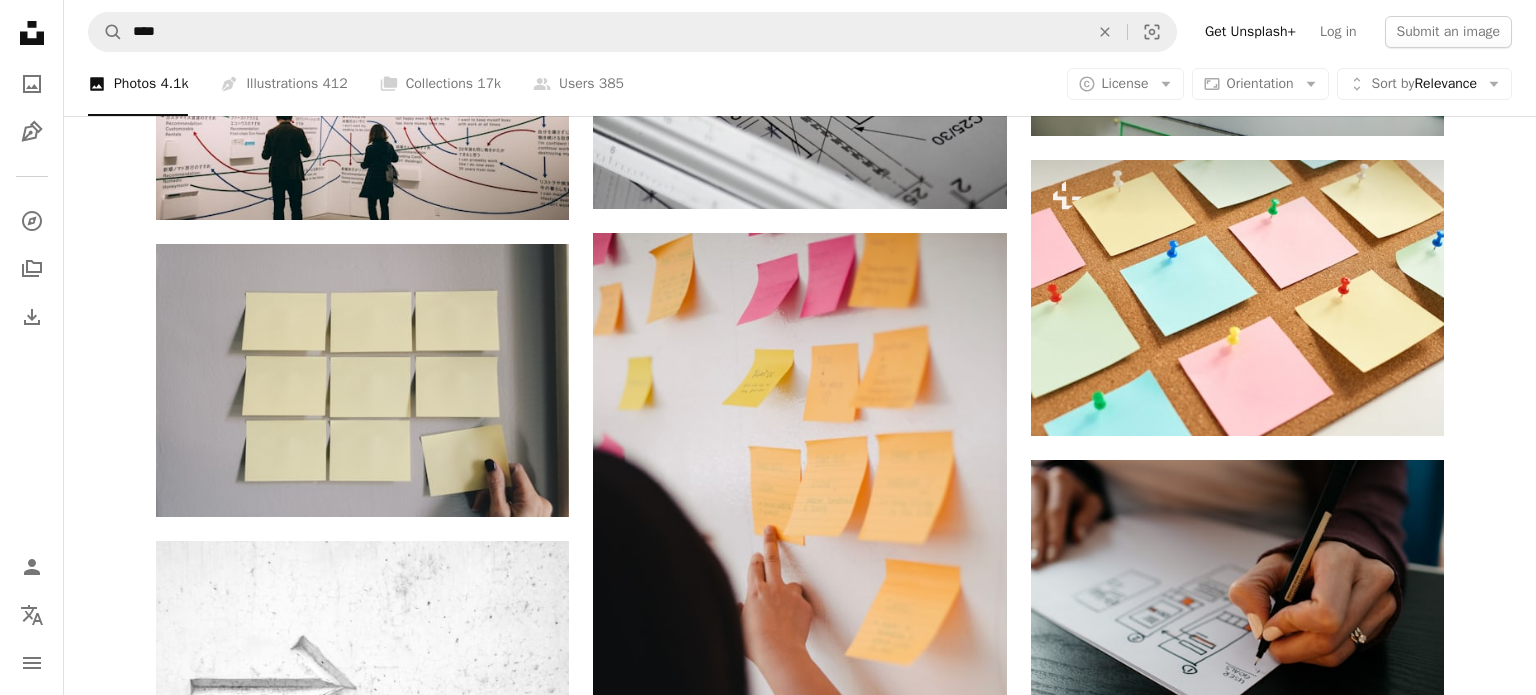 click on "An X shape" at bounding box center [20, 20] 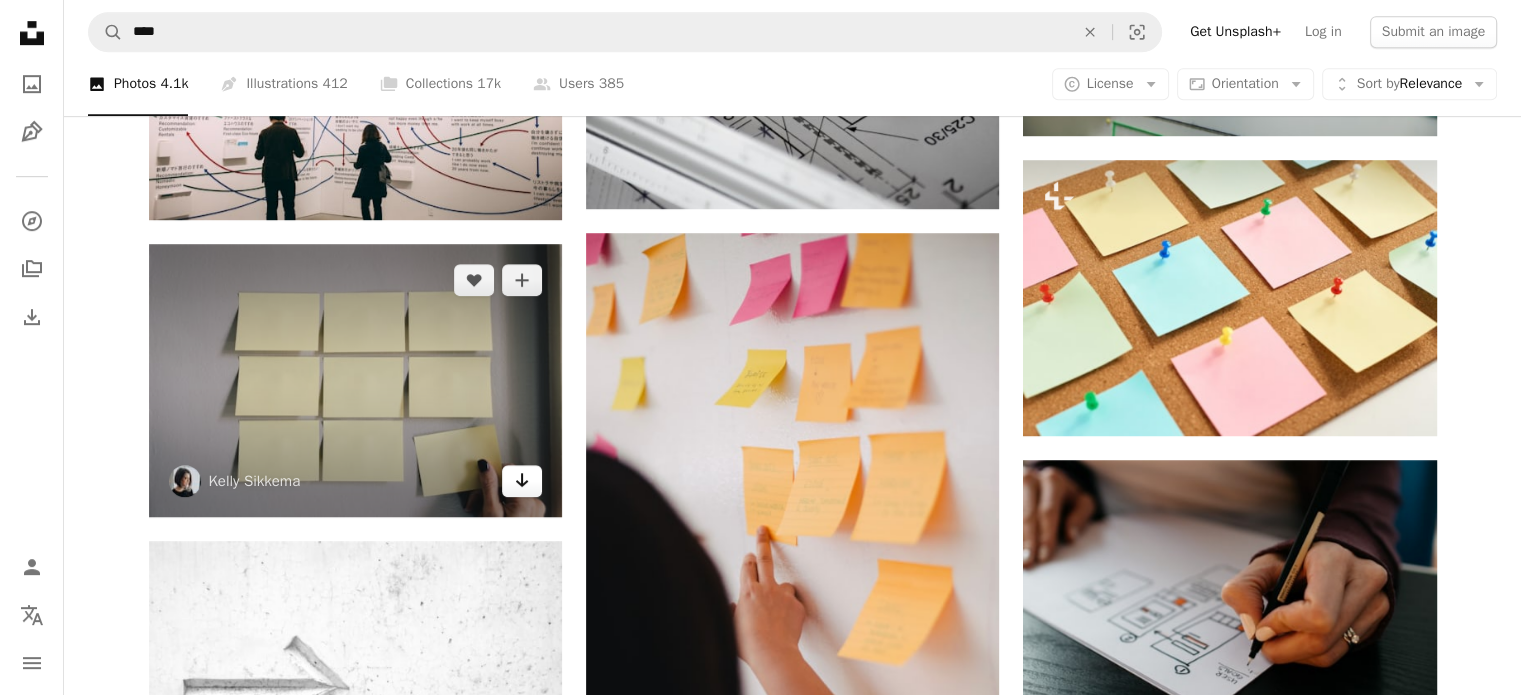 click on "Arrow pointing down" at bounding box center [522, 481] 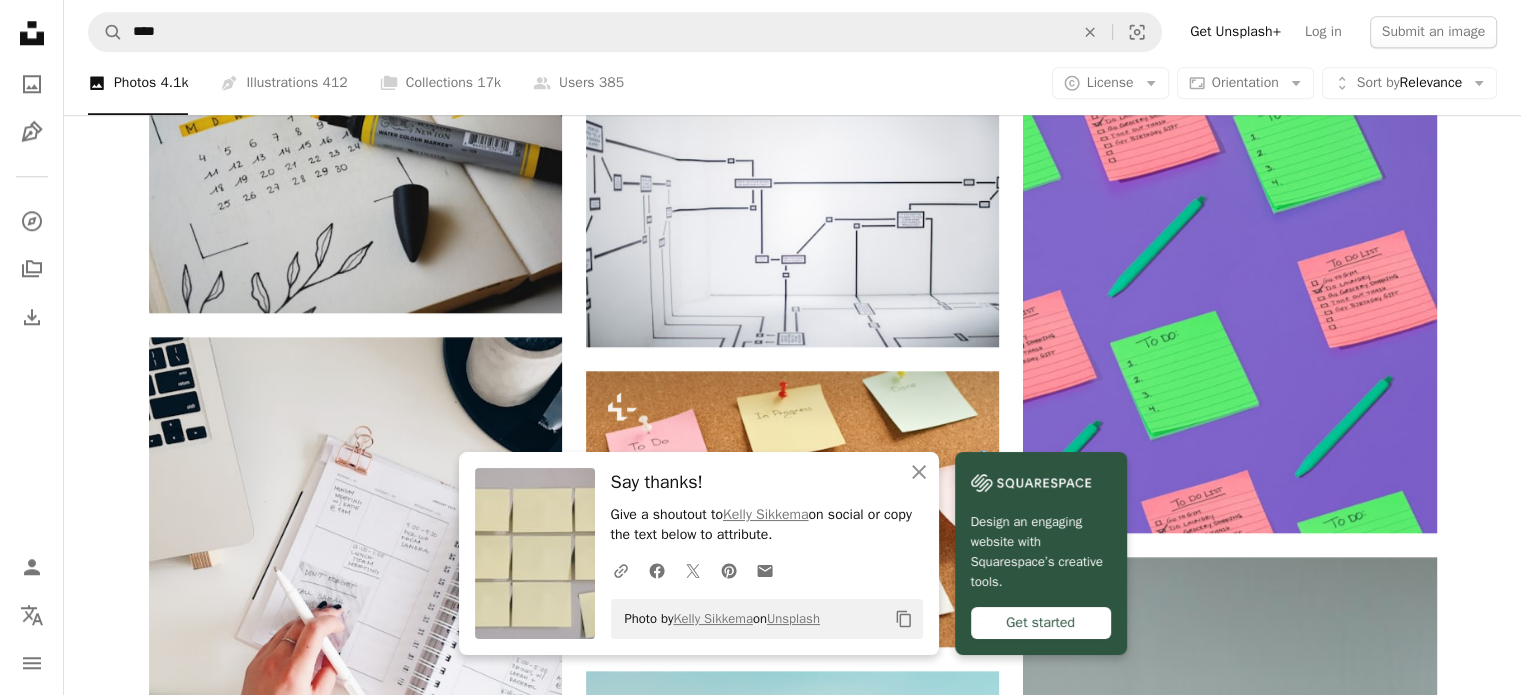 scroll, scrollTop: 2007, scrollLeft: 0, axis: vertical 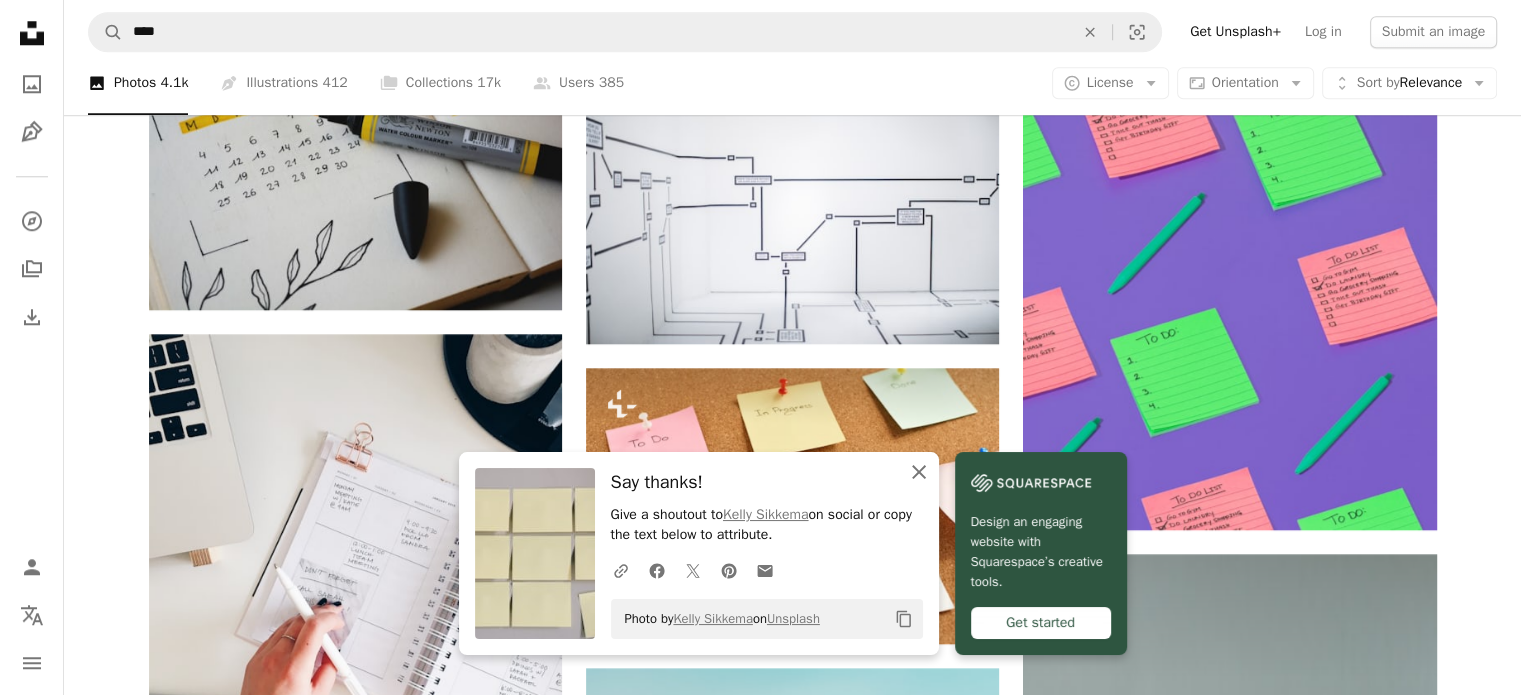click 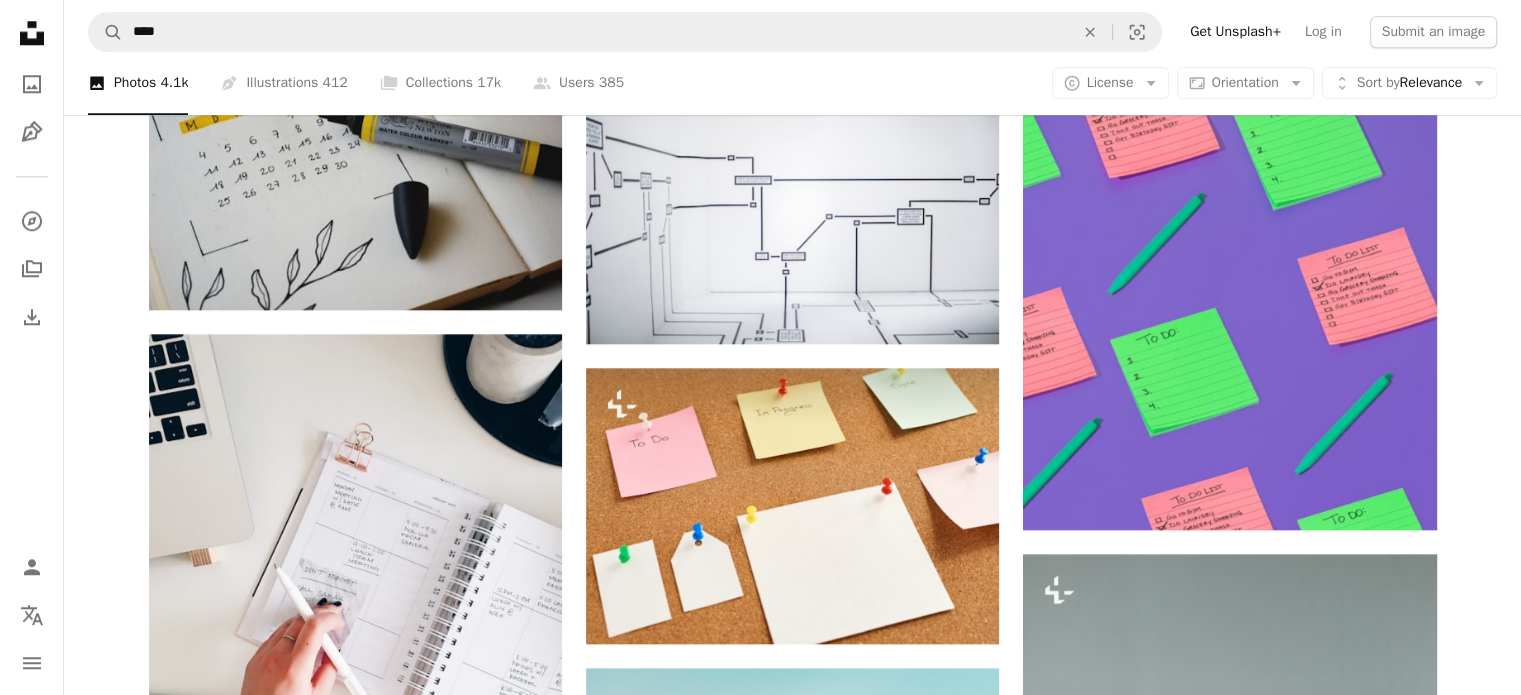 drag, startPoint x: 1463, startPoint y: 603, endPoint x: 1507, endPoint y: 351, distance: 255.81242 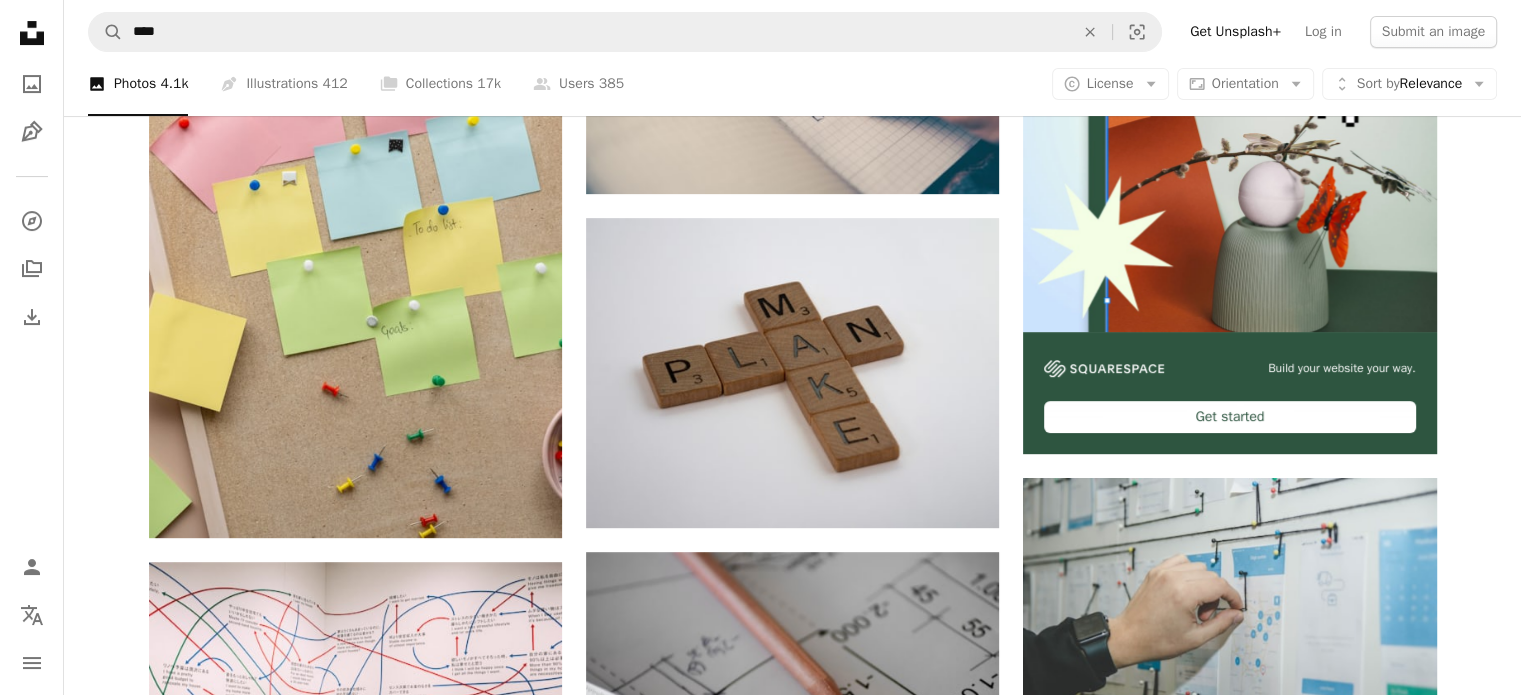 scroll, scrollTop: 0, scrollLeft: 0, axis: both 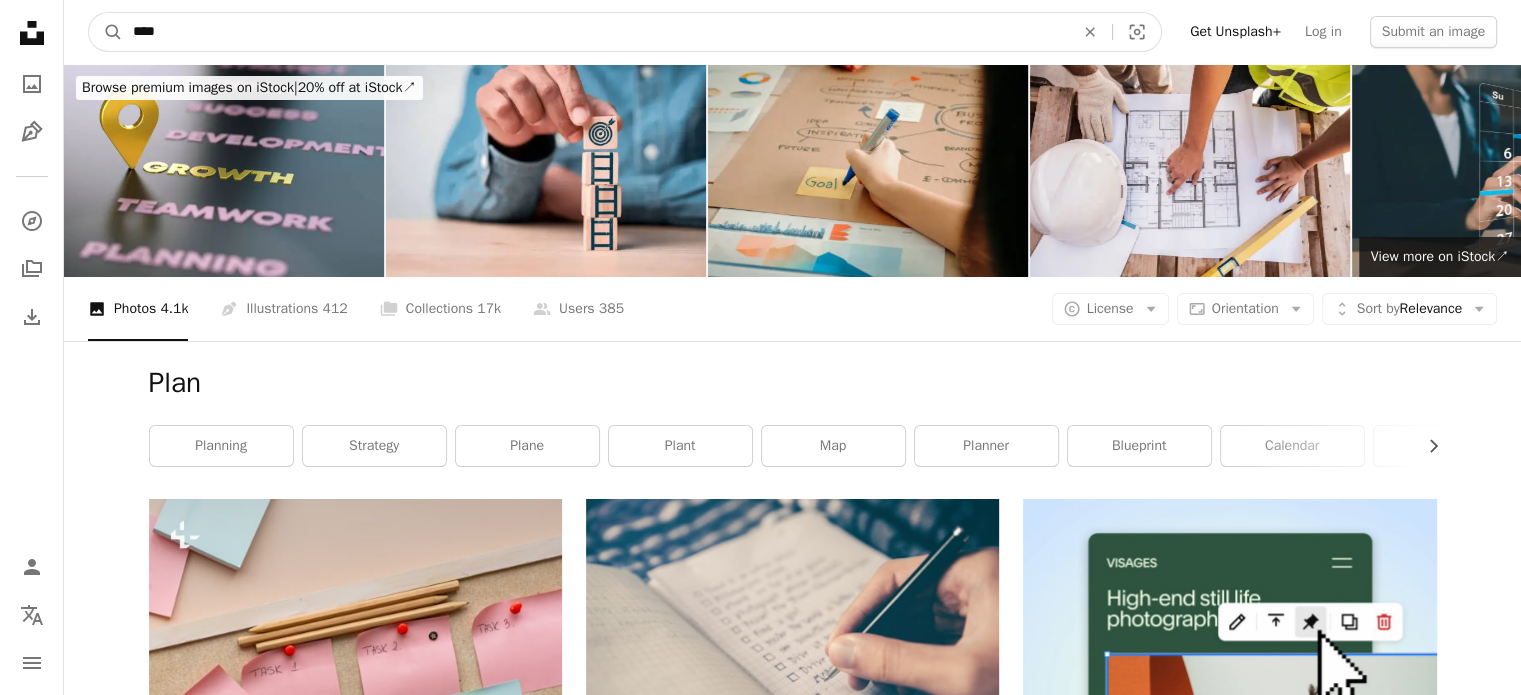 click on "****" at bounding box center (595, 32) 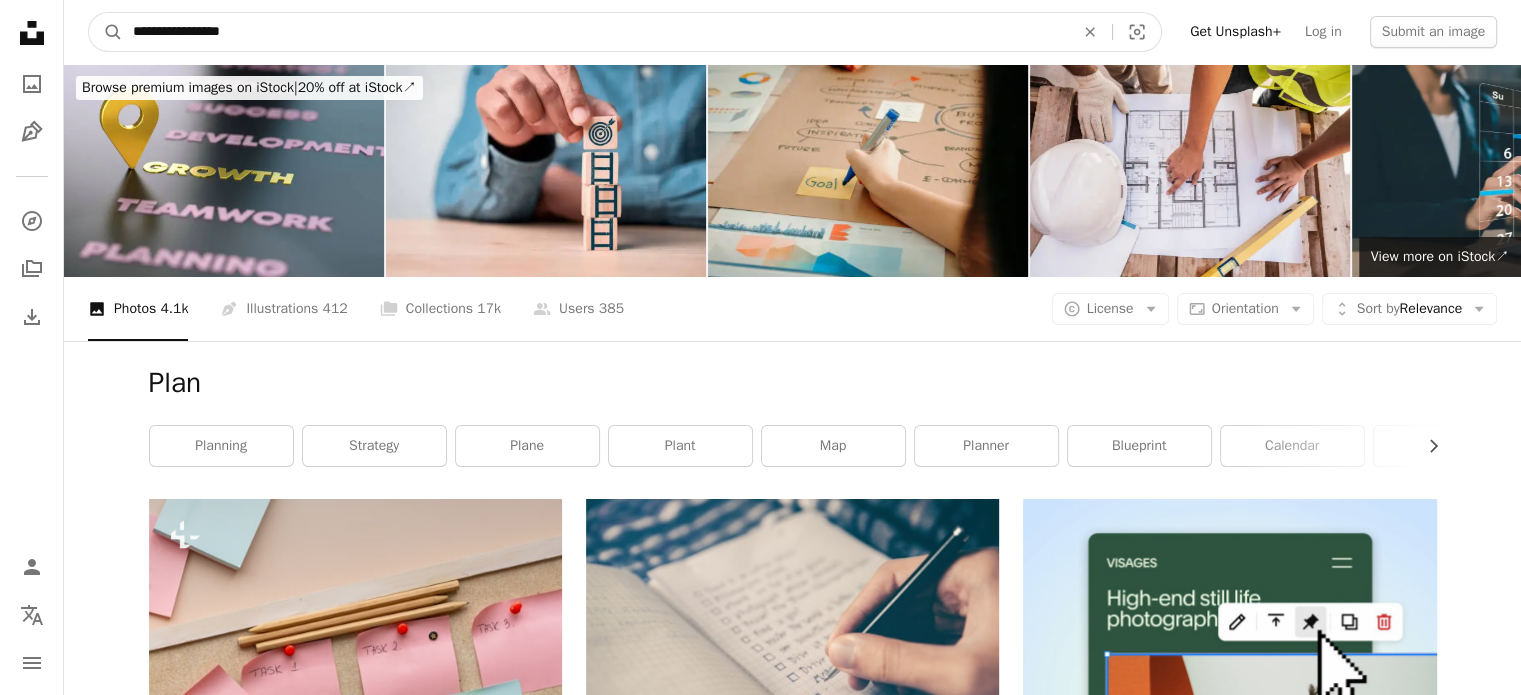 type on "**********" 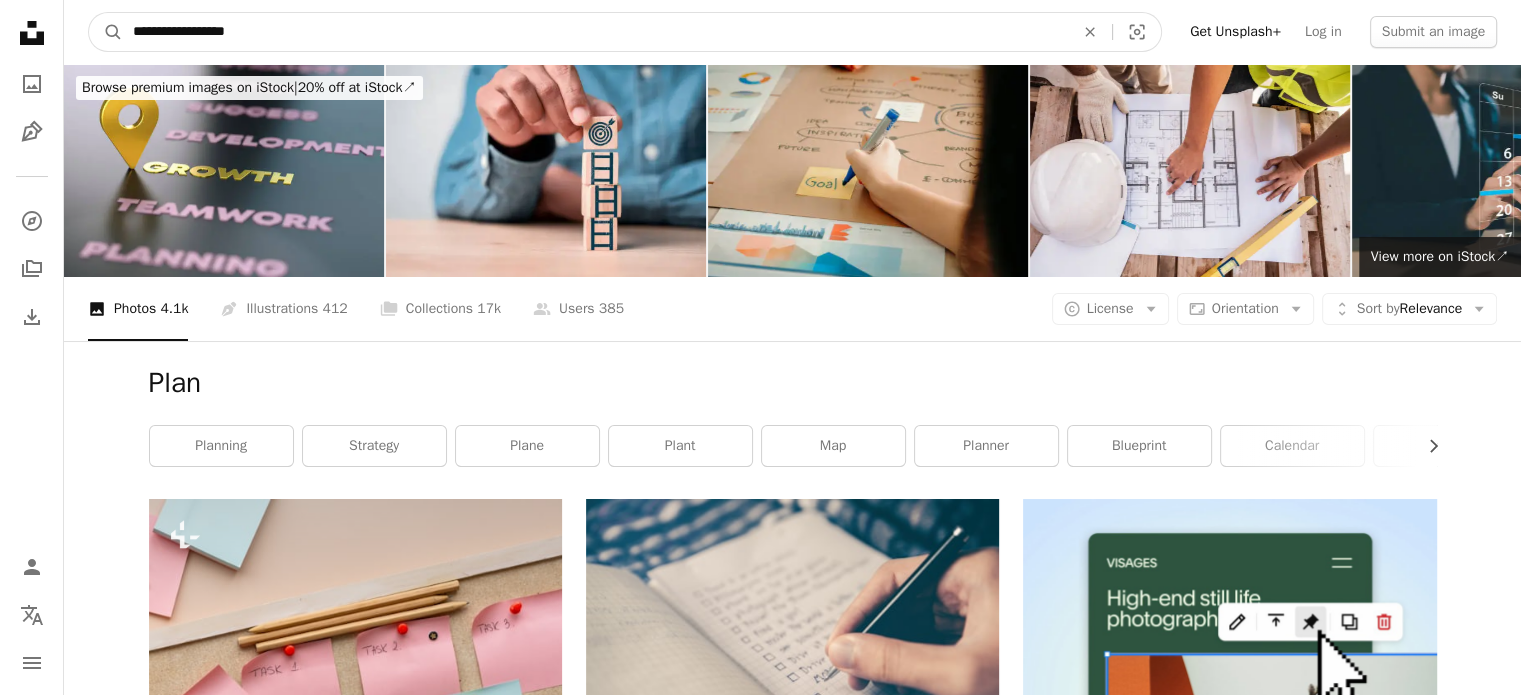 click on "A magnifying glass" at bounding box center (106, 32) 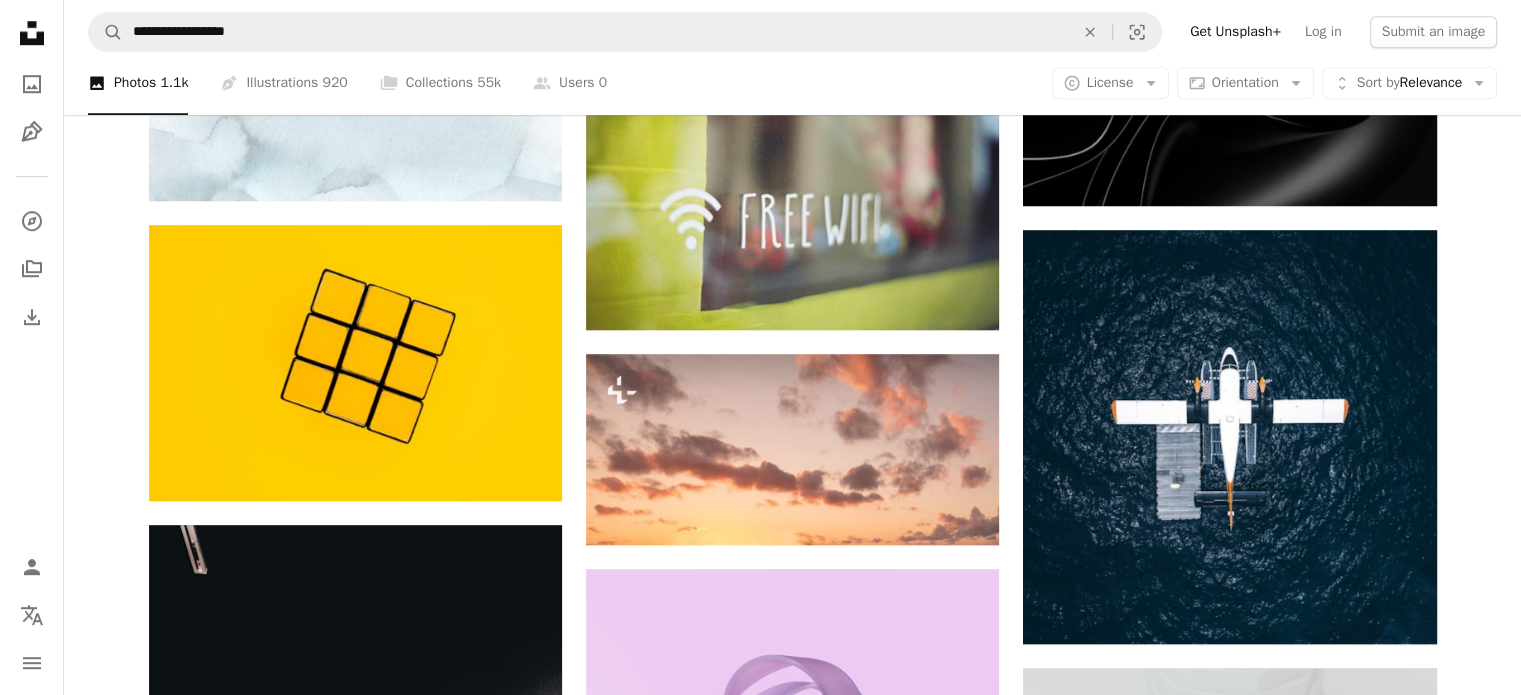scroll, scrollTop: 1778, scrollLeft: 0, axis: vertical 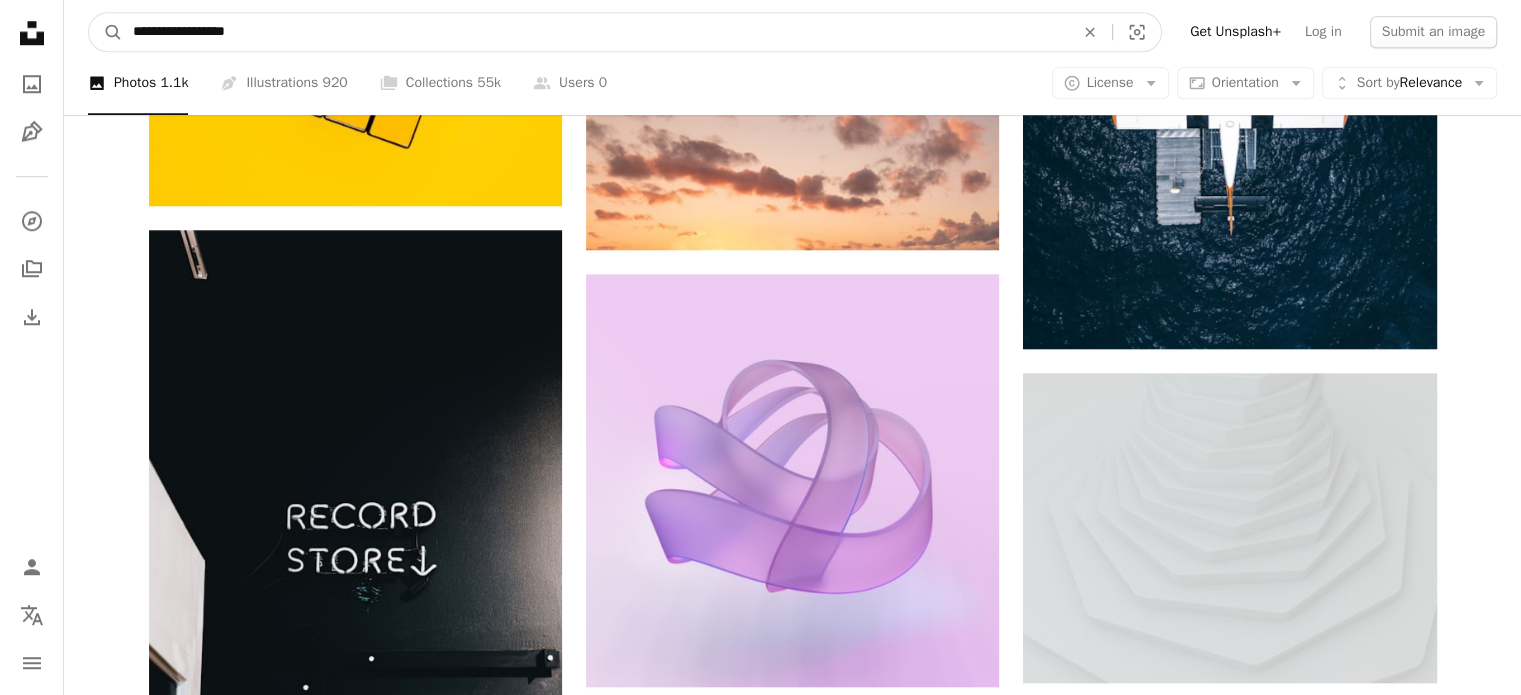 click on "**********" at bounding box center [595, 32] 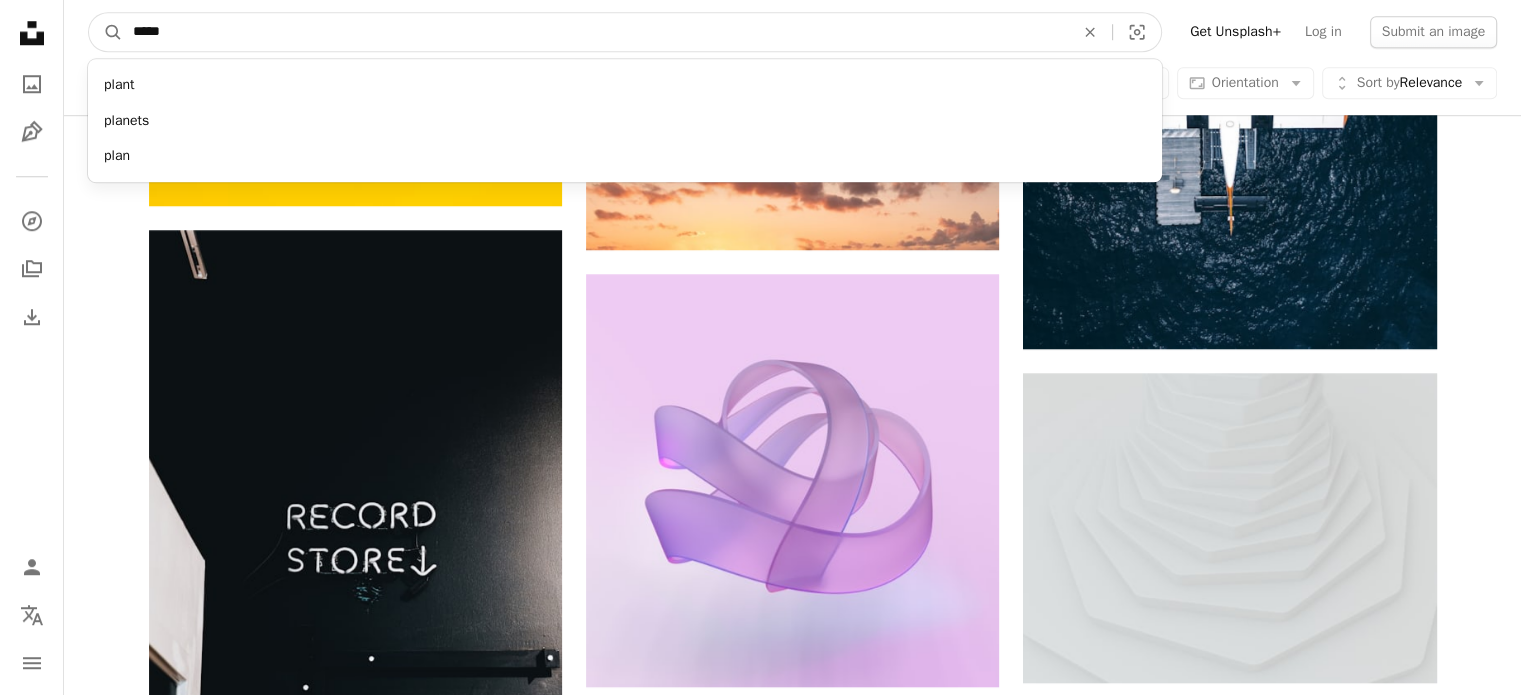 type on "****" 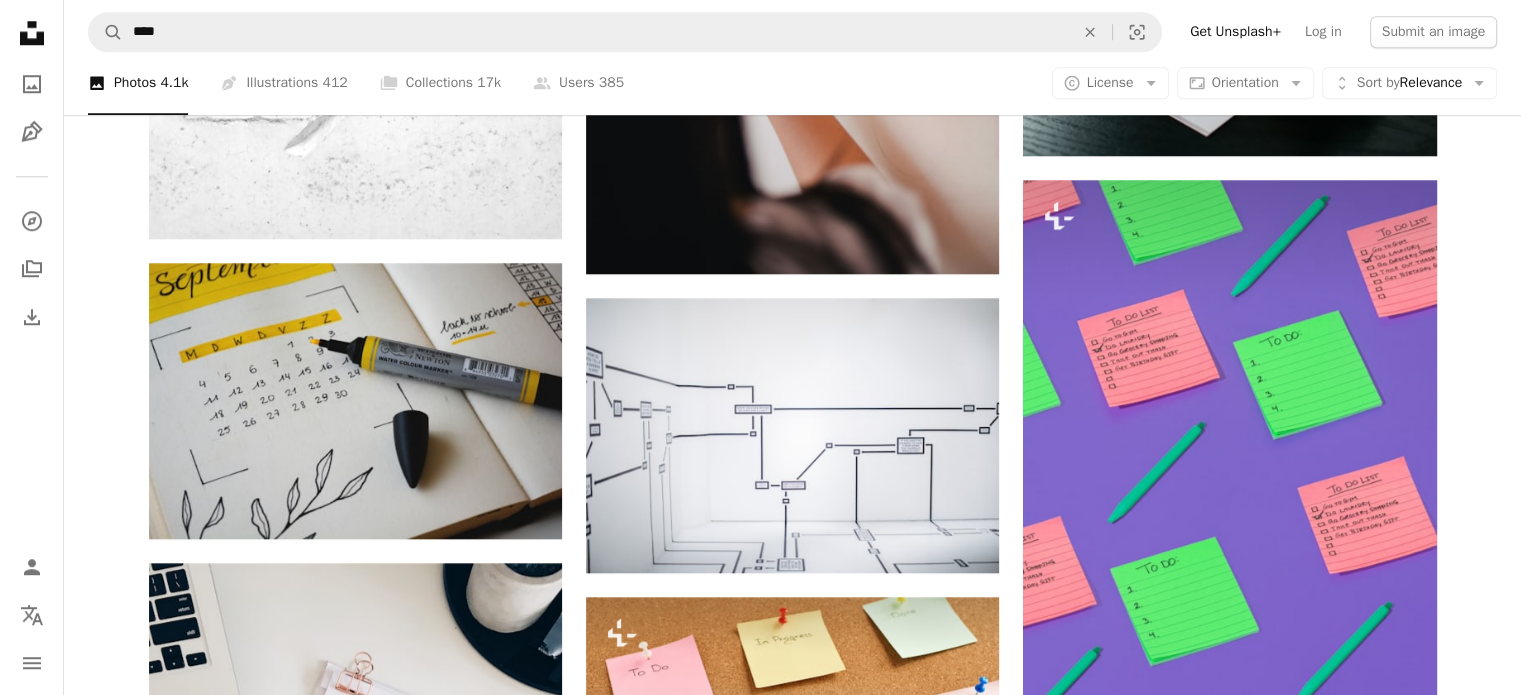 scroll, scrollTop: 0, scrollLeft: 0, axis: both 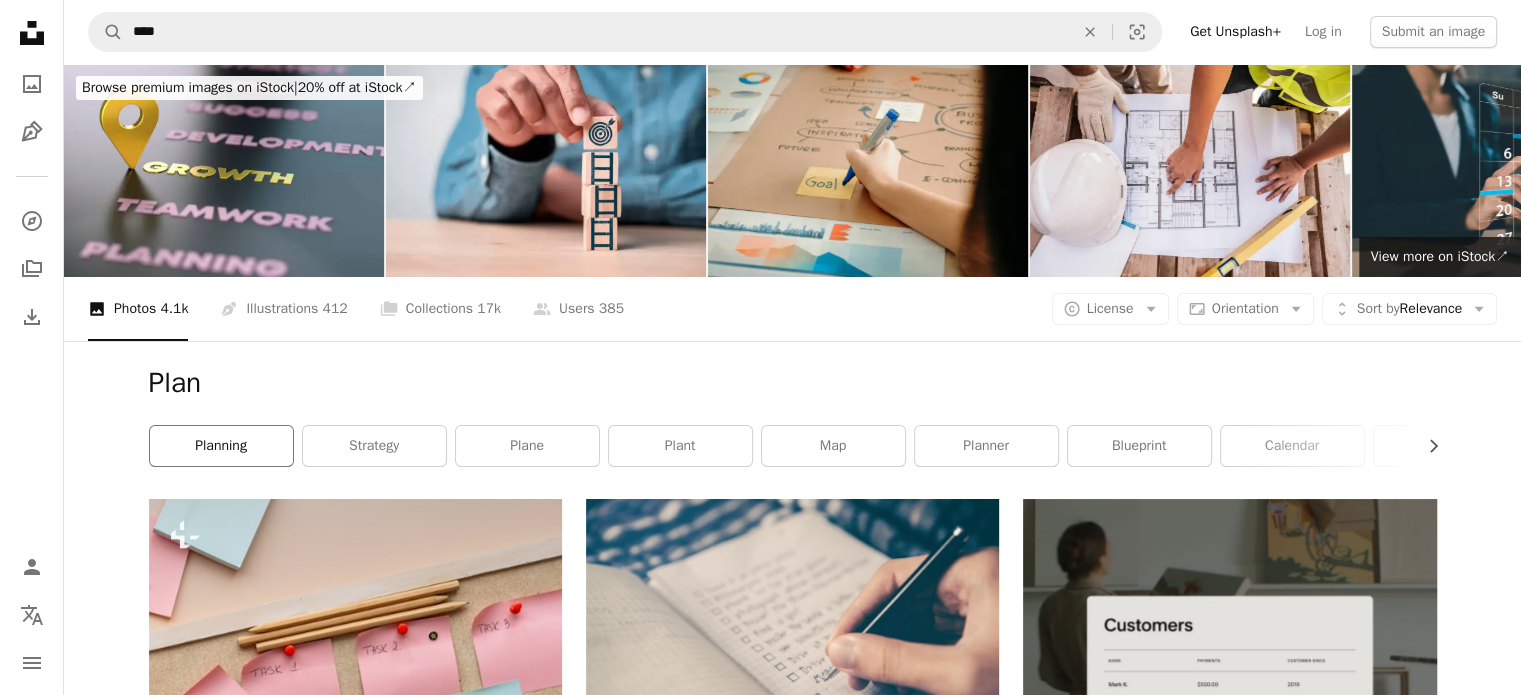 click on "planning" at bounding box center [221, 446] 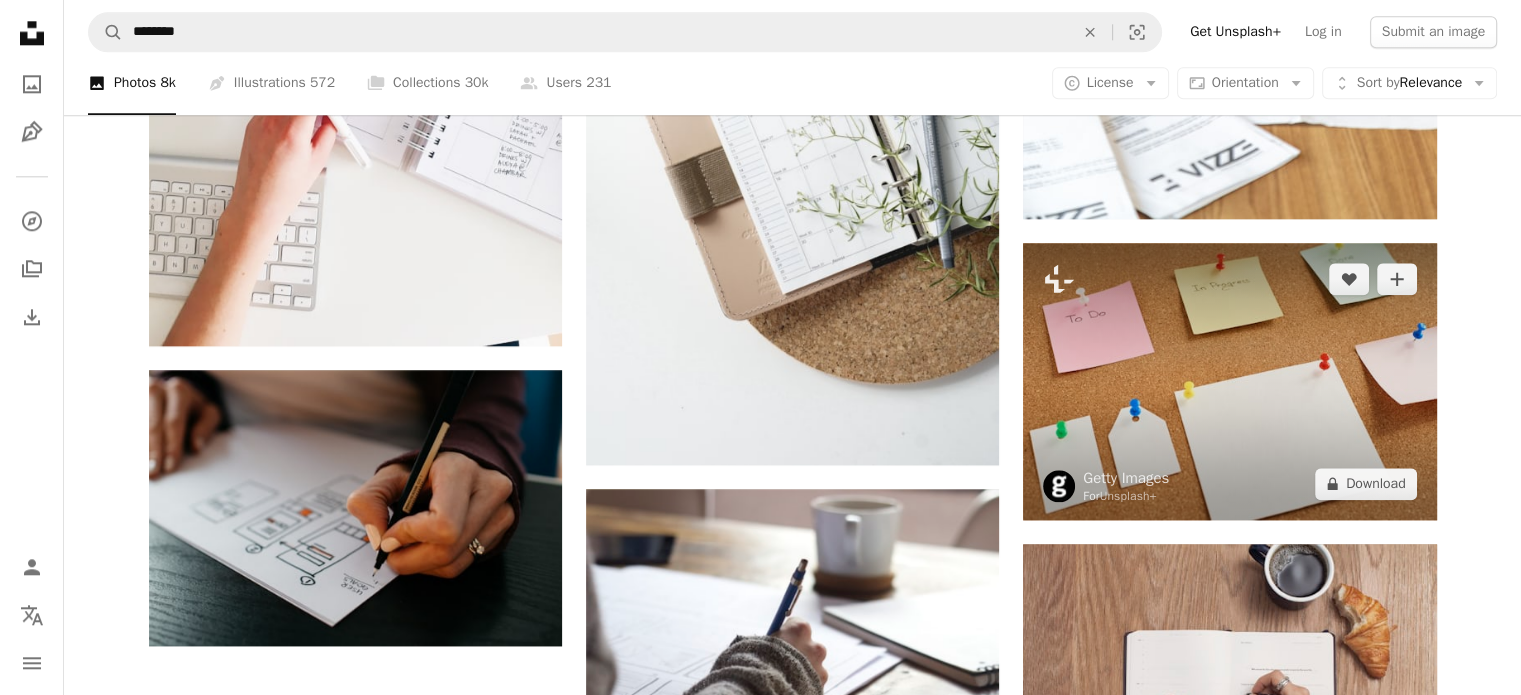 scroll, scrollTop: 2324, scrollLeft: 0, axis: vertical 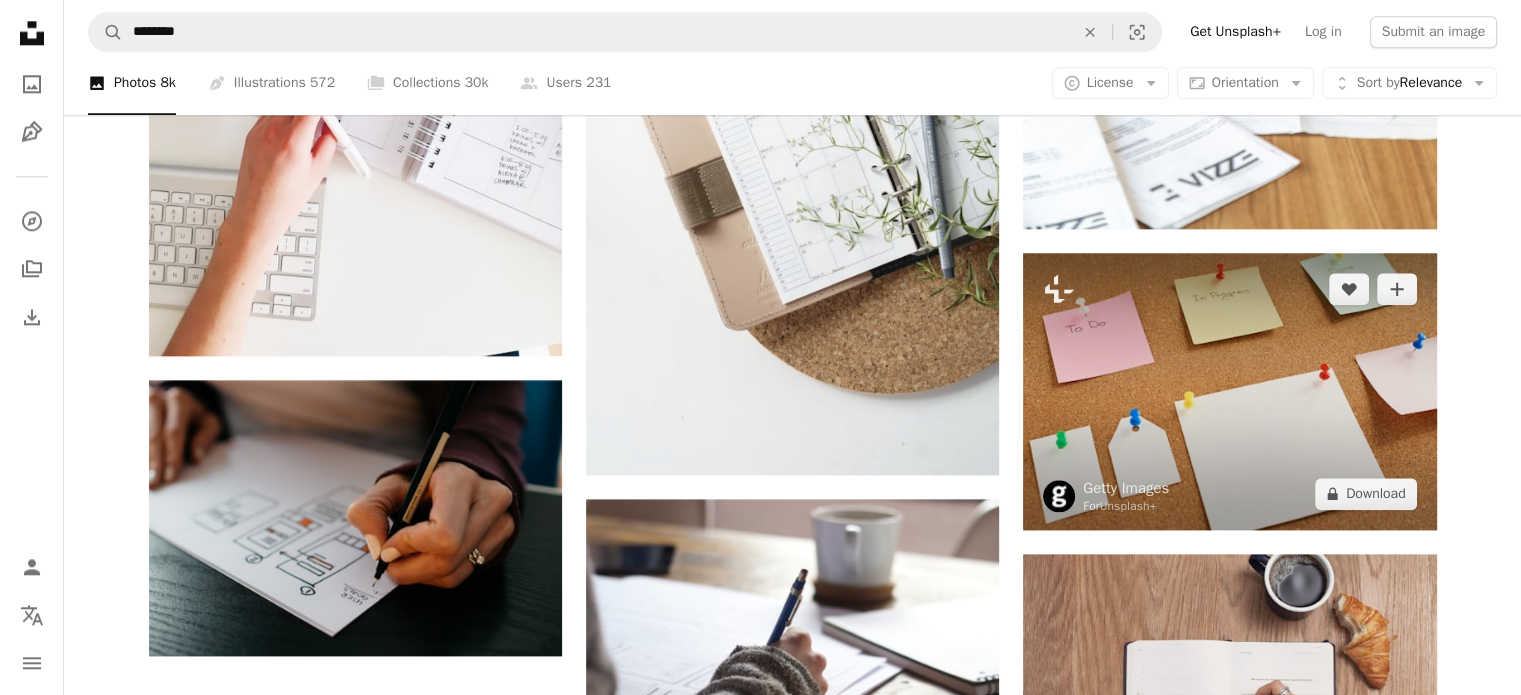 click at bounding box center [1229, 391] 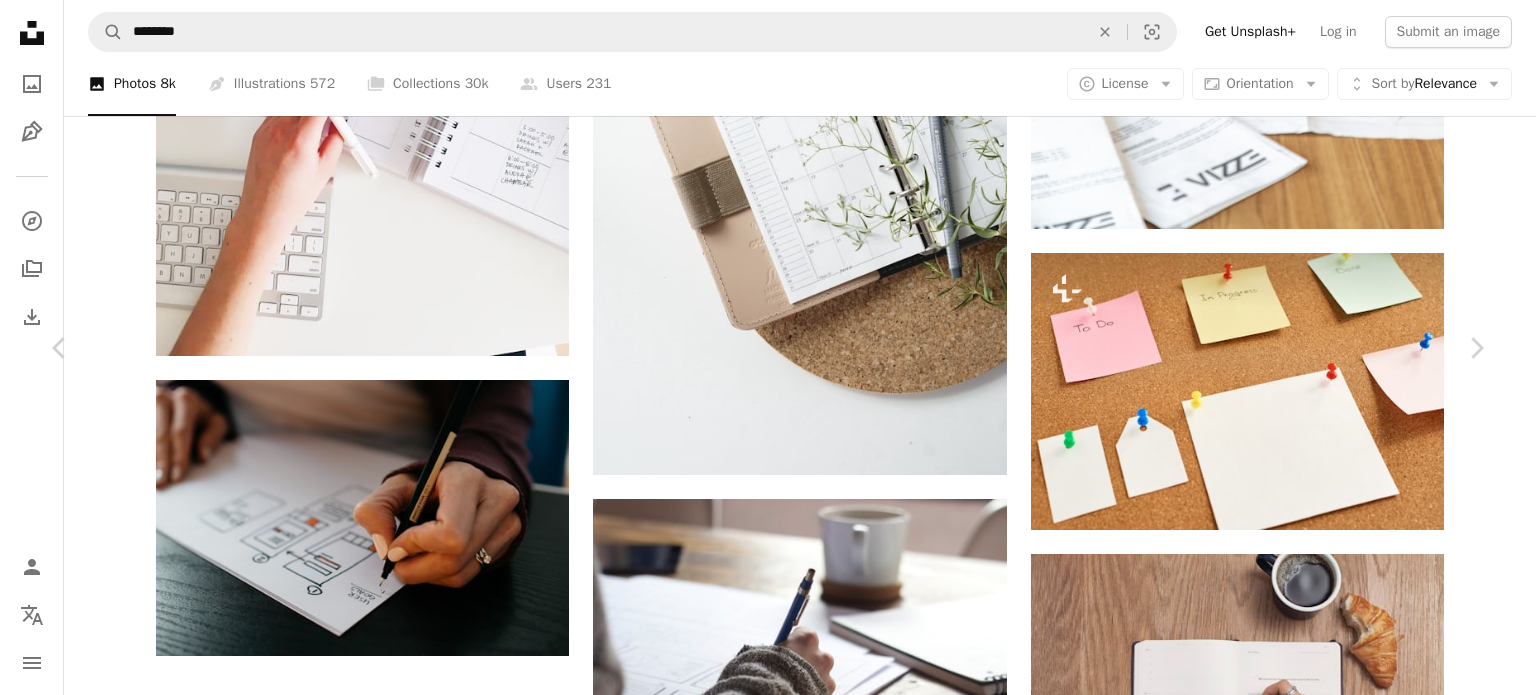 click on "A lock   Download" at bounding box center [1325, 2427] 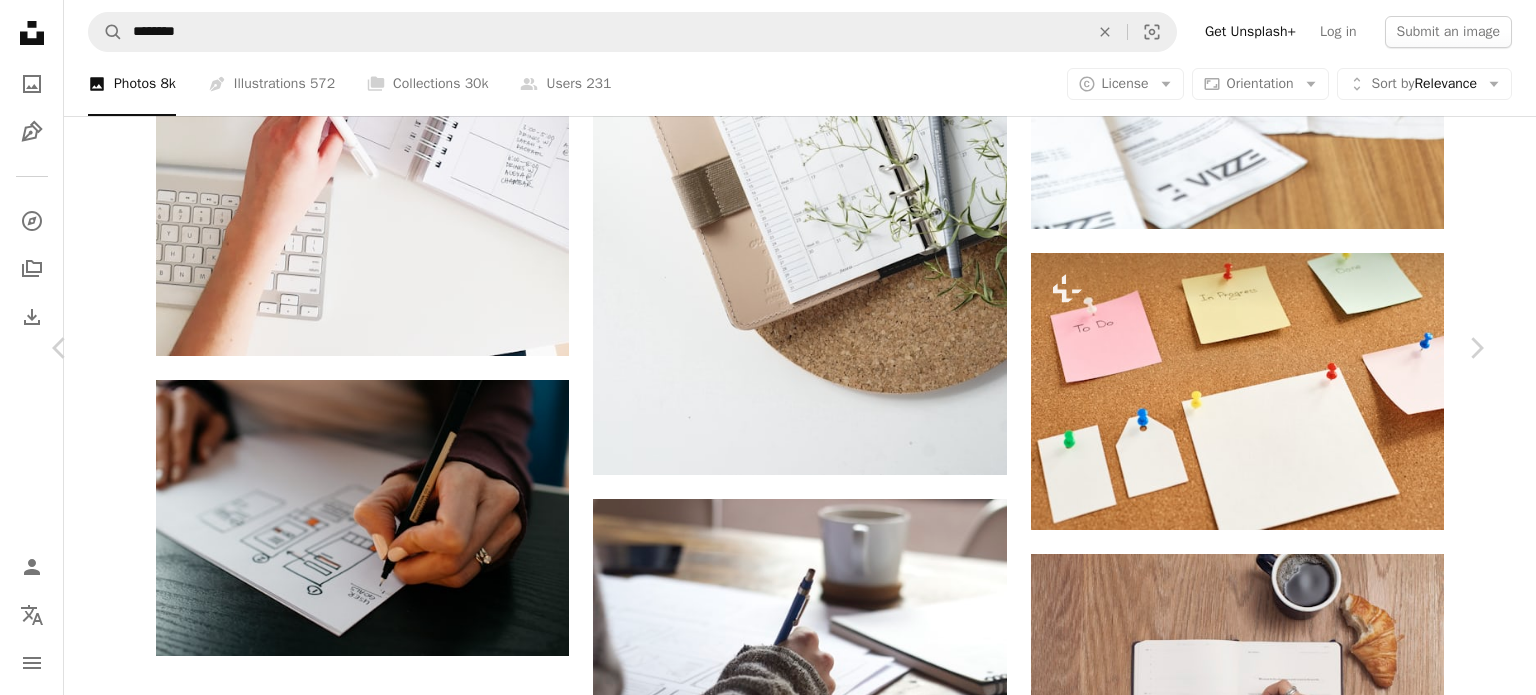 click on "An X shape Premium, ready to use images. Get unlimited access. A plus sign Members-only content added monthly A plus sign Unlimited royalty-free downloads A plus sign Illustrations  New A plus sign Enhanced legal protections yearly 65%  off monthly $20   $7 USD per month * Get  Unsplash+ * When paid annually, billed upfront  $84 Taxes where applicable. Renews automatically. Cancel anytime." at bounding box center [768, 2727] 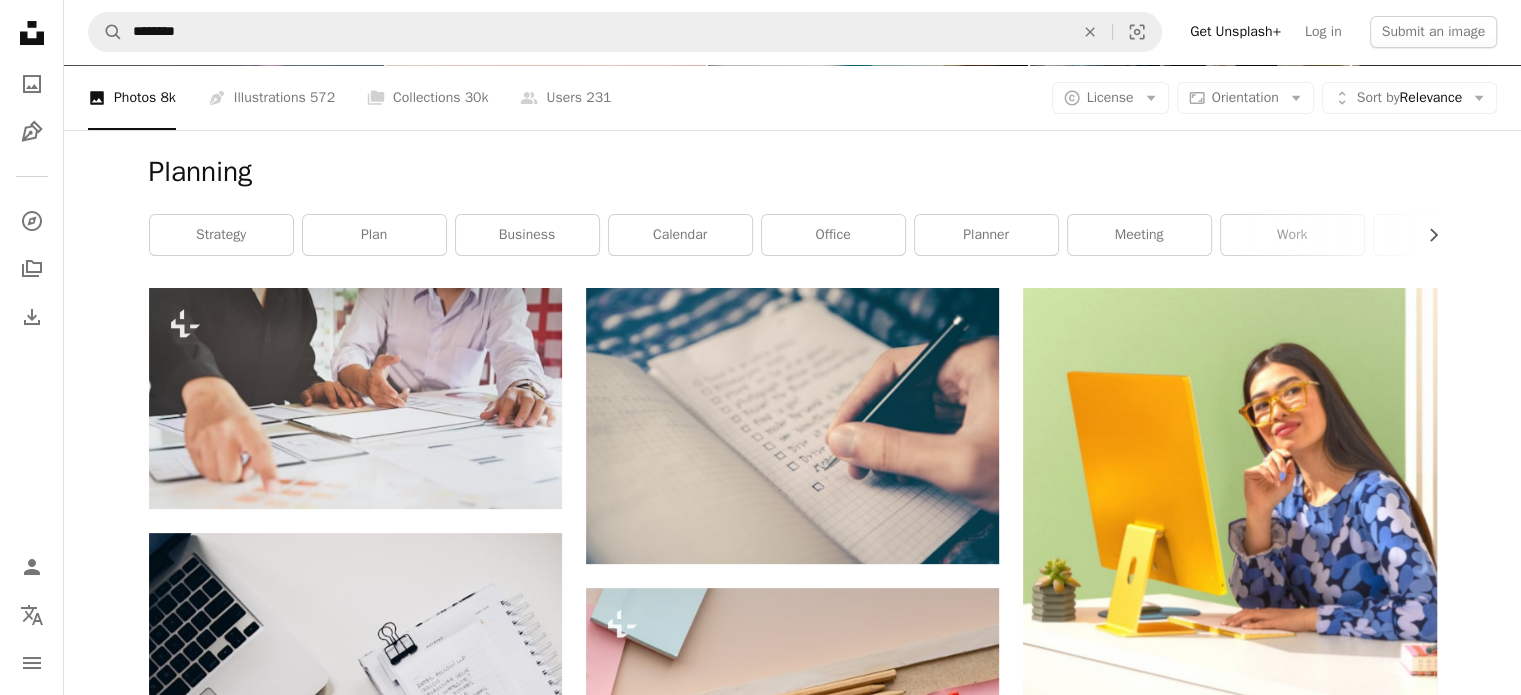 scroll, scrollTop: 202, scrollLeft: 0, axis: vertical 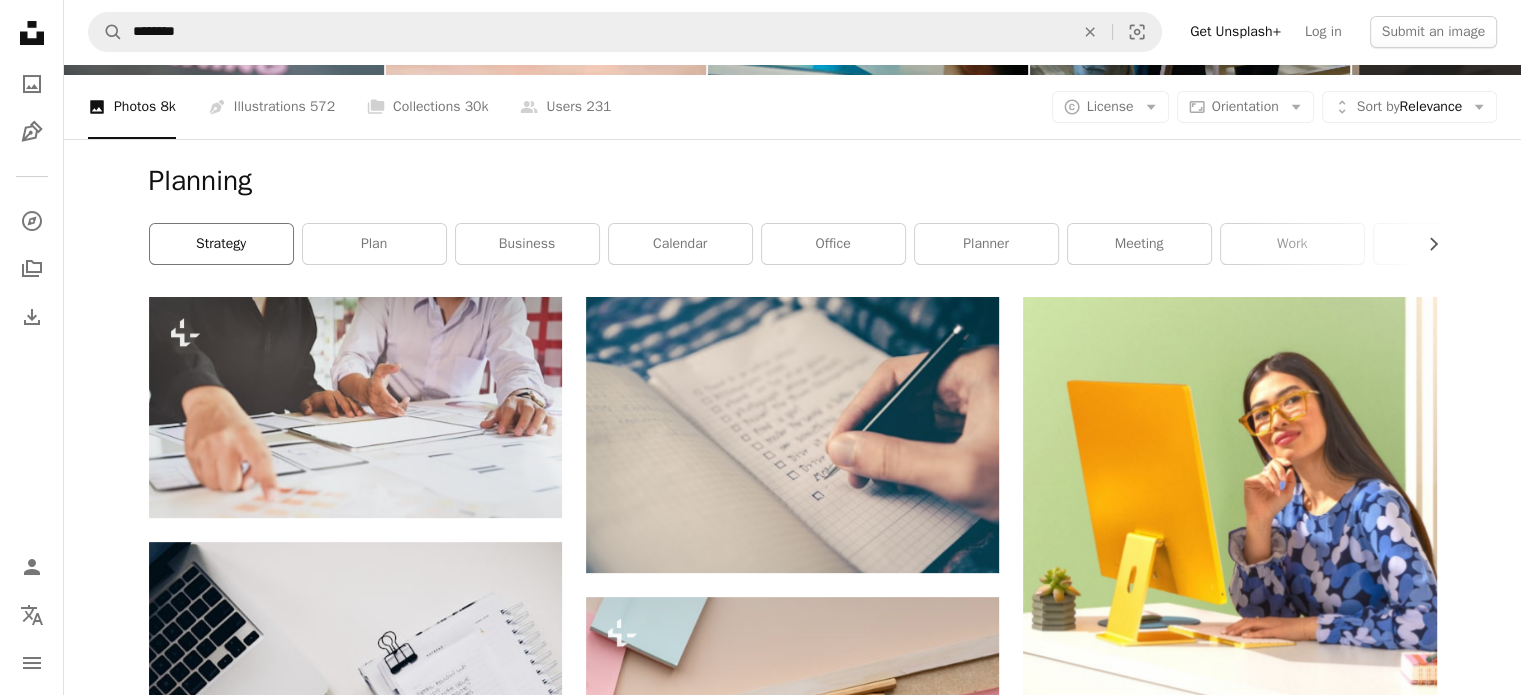 click on "strategy" at bounding box center [221, 244] 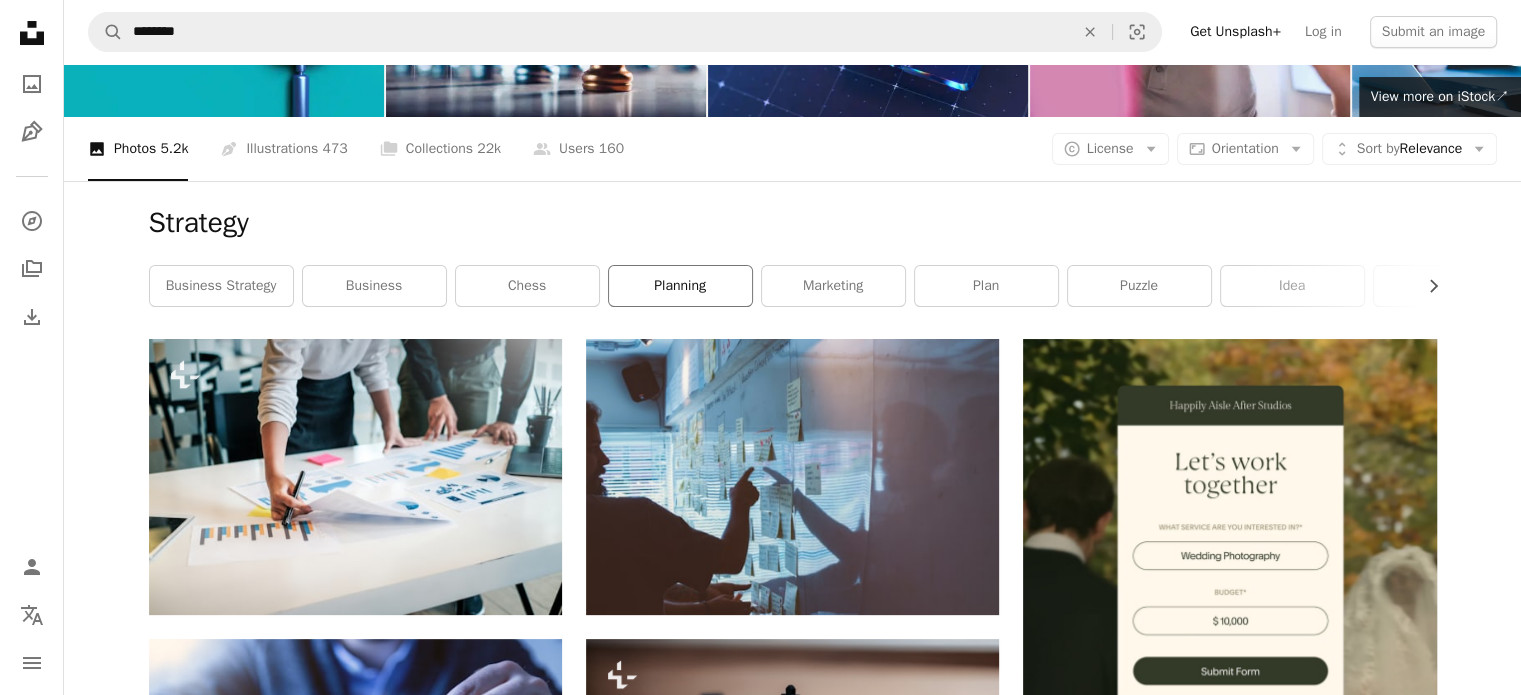 scroll, scrollTop: 156, scrollLeft: 0, axis: vertical 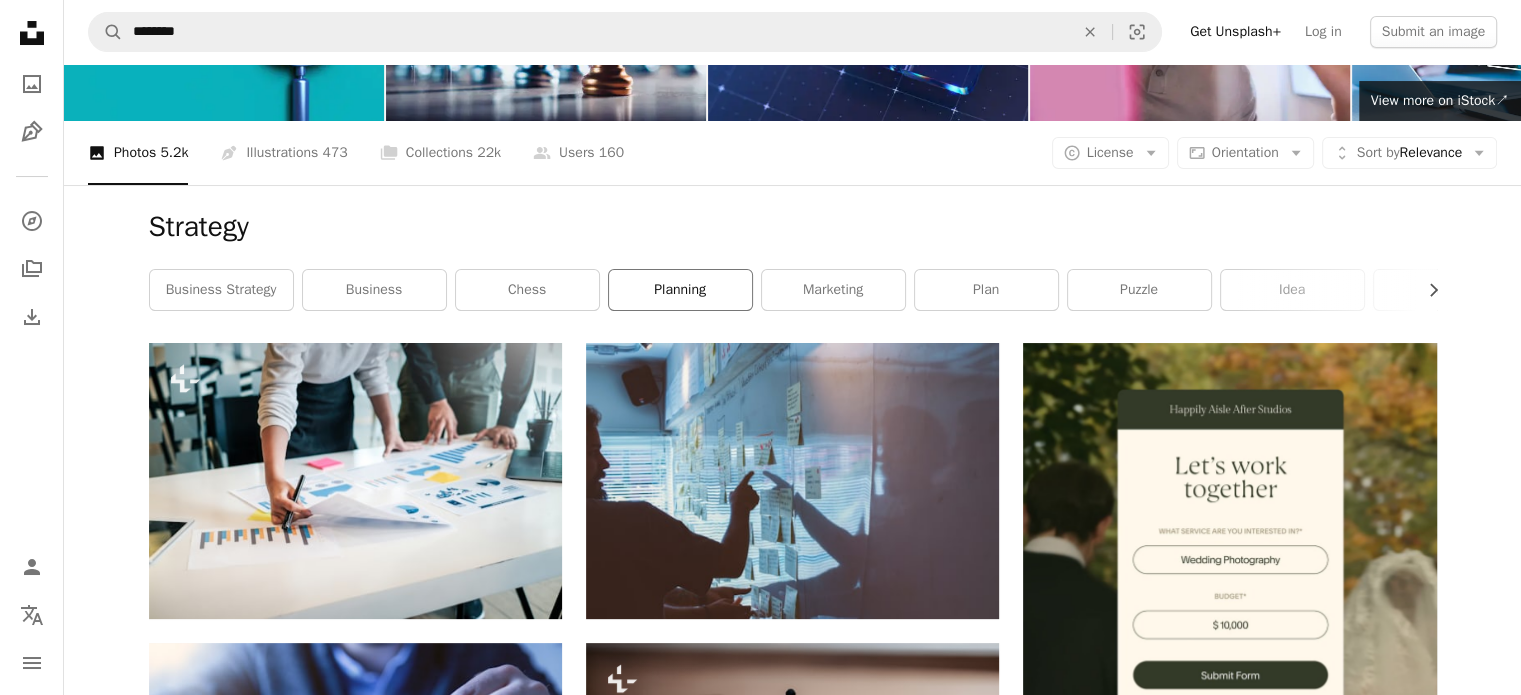 click on "planning" at bounding box center (680, 290) 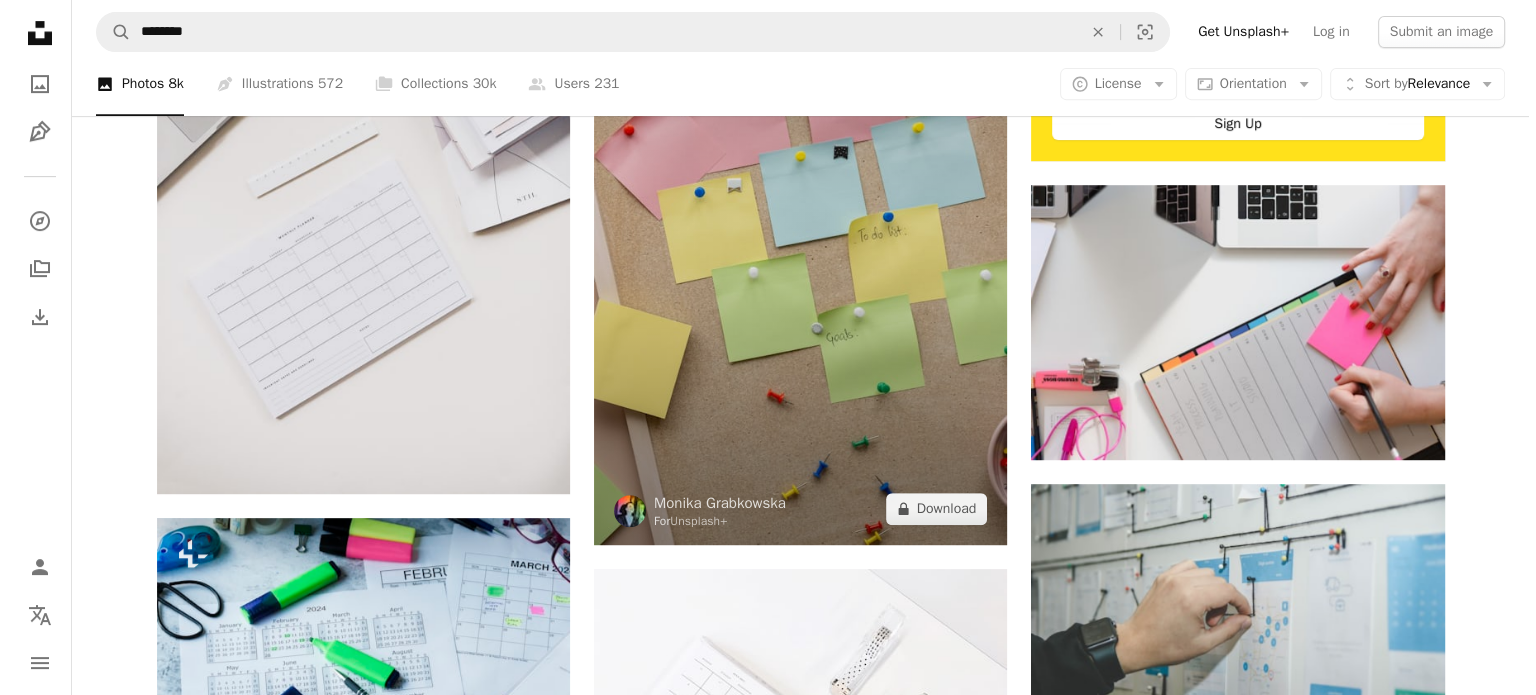 scroll, scrollTop: 875, scrollLeft: 0, axis: vertical 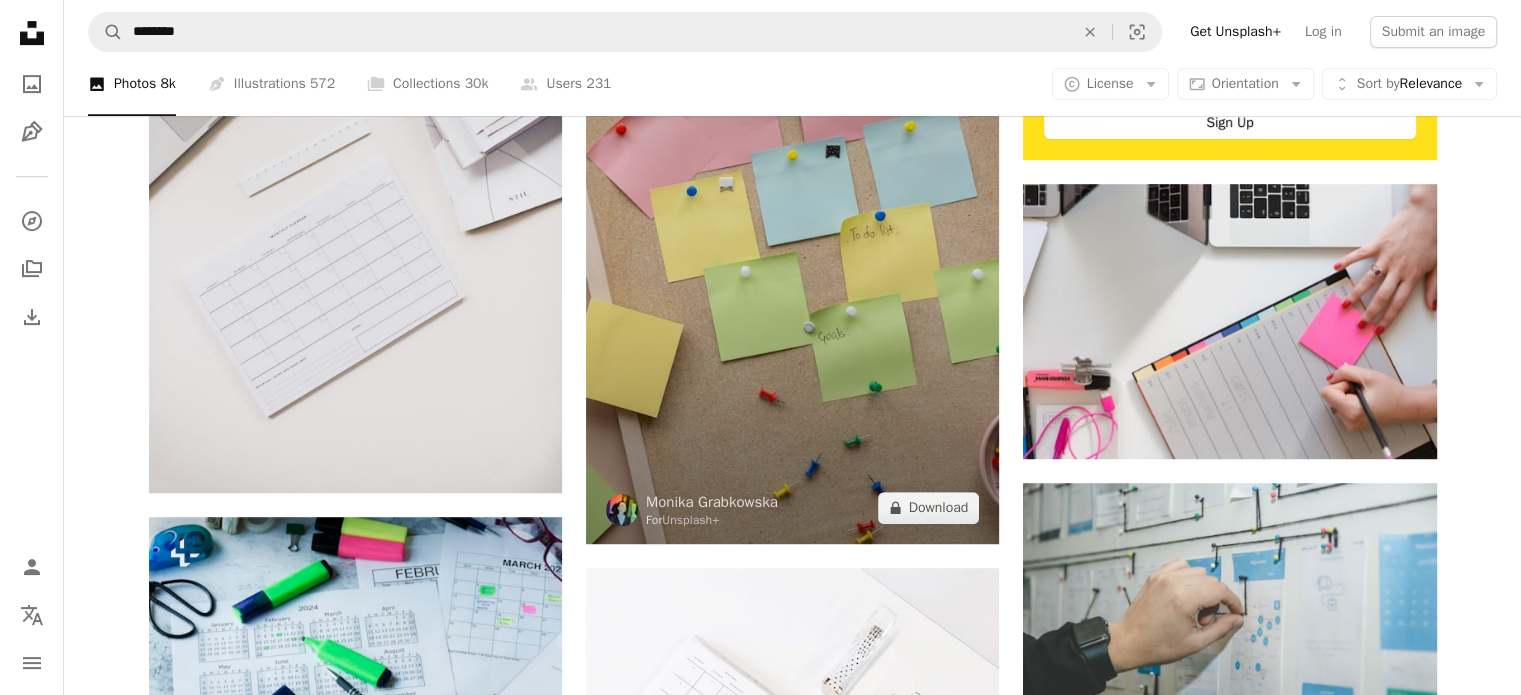 click at bounding box center [792, 234] 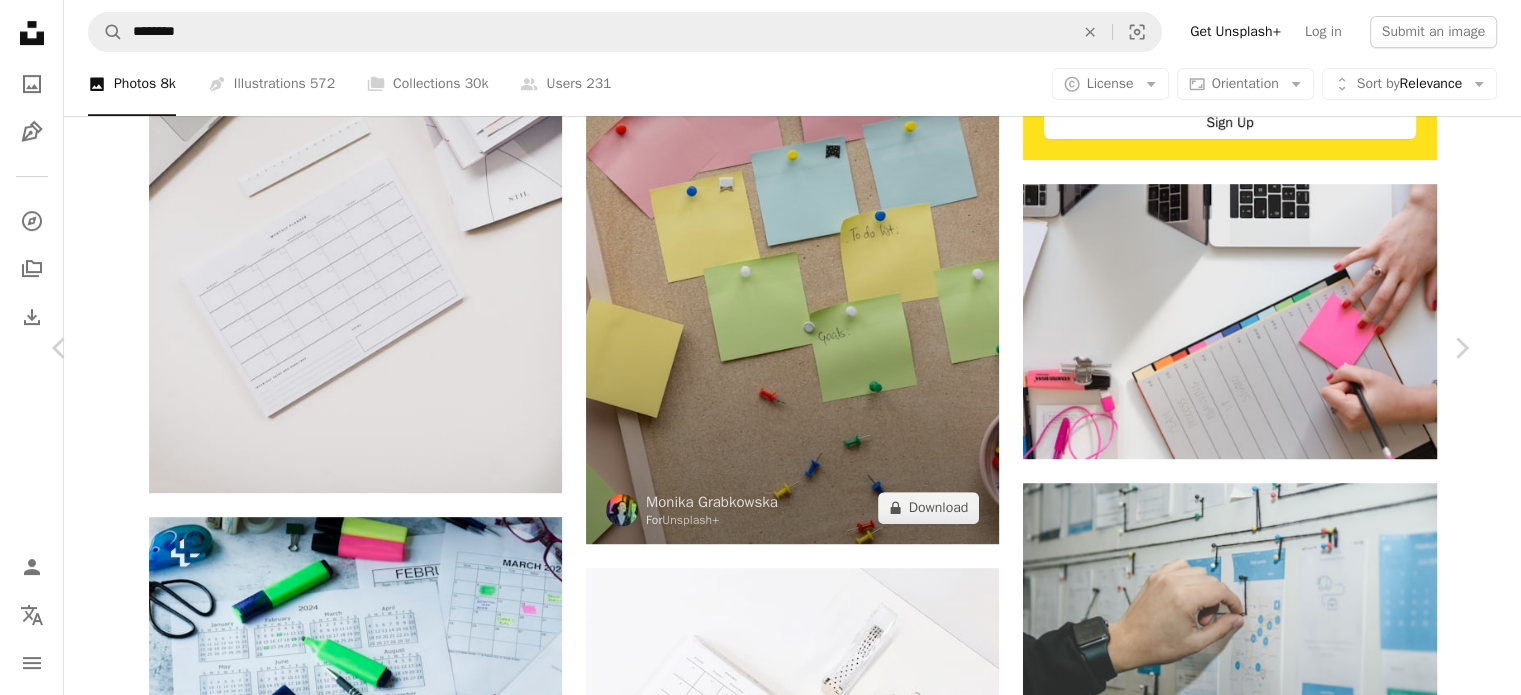 click at bounding box center [753, 4207] 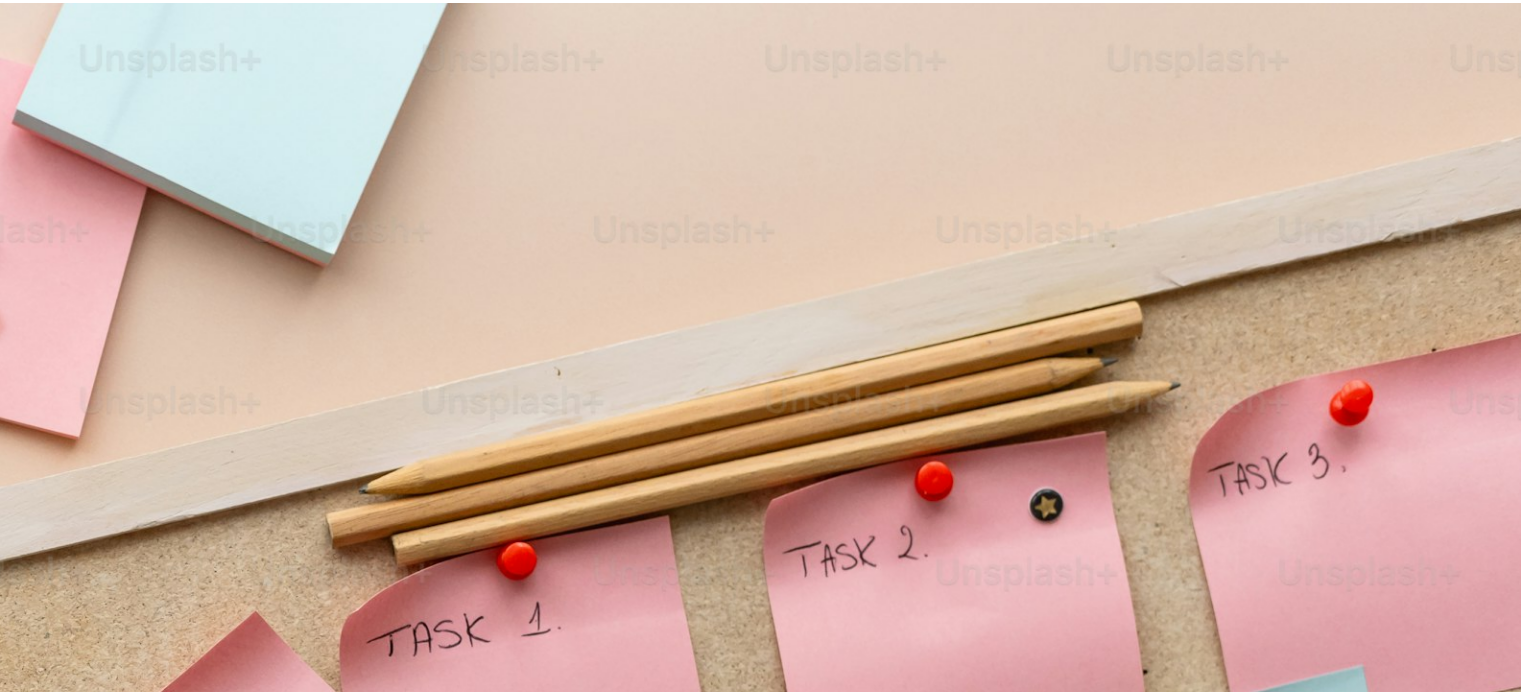 scroll, scrollTop: 783, scrollLeft: 0, axis: vertical 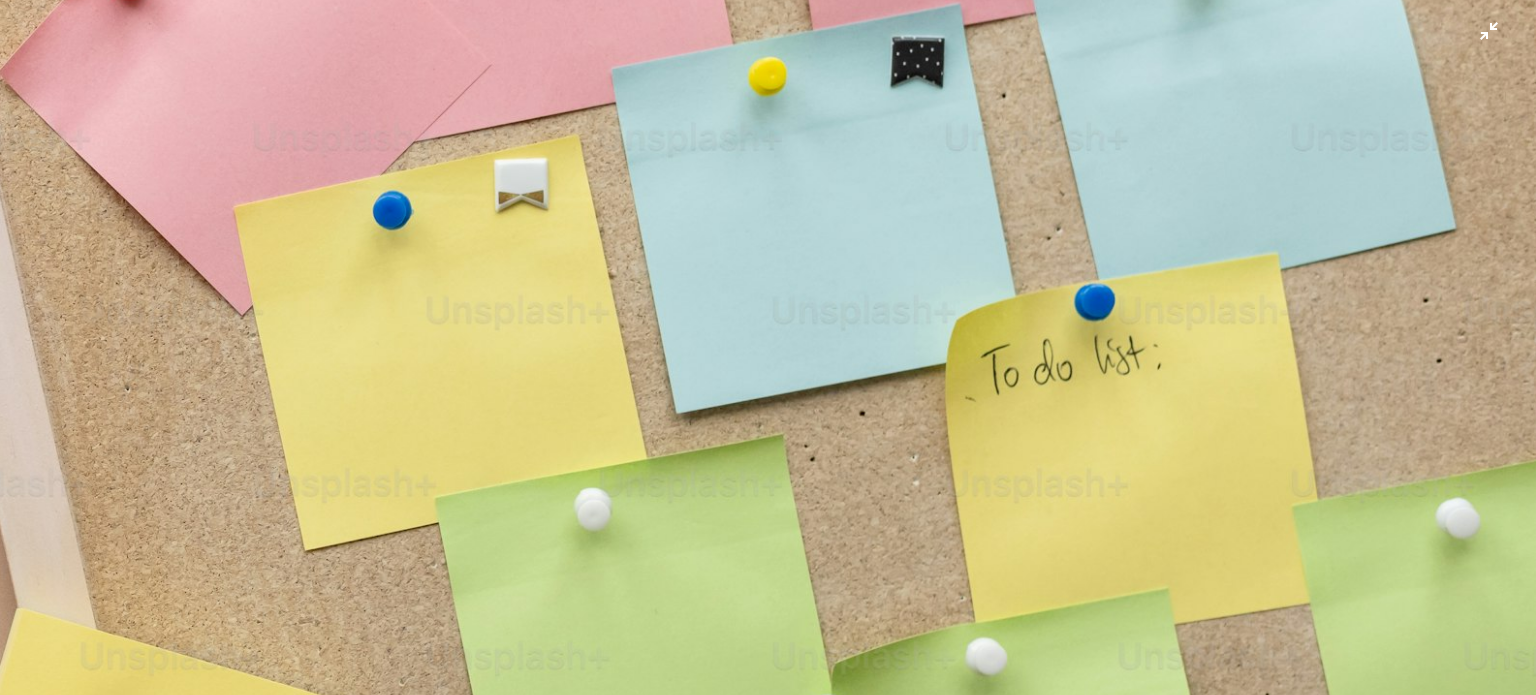 click at bounding box center (768, 369) 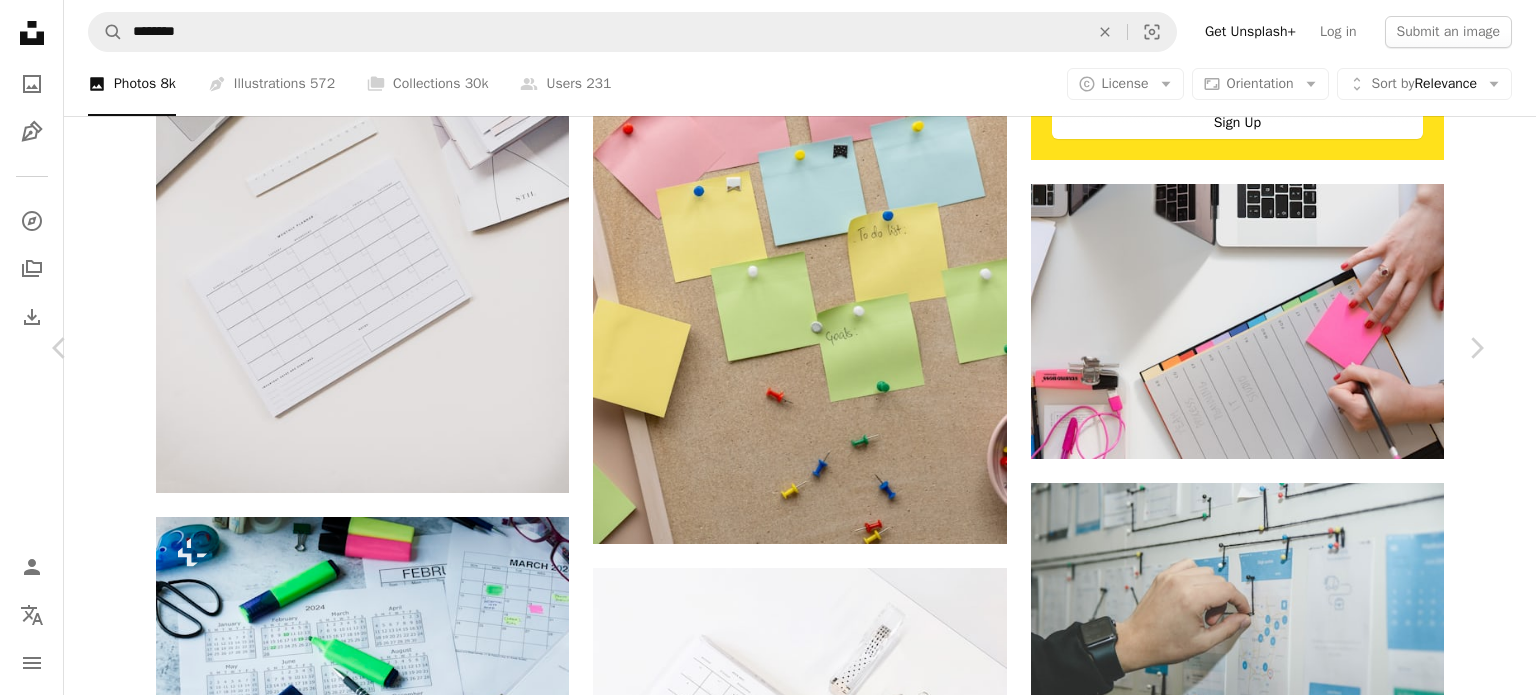 click on "A lock   Download" at bounding box center (1325, 3876) 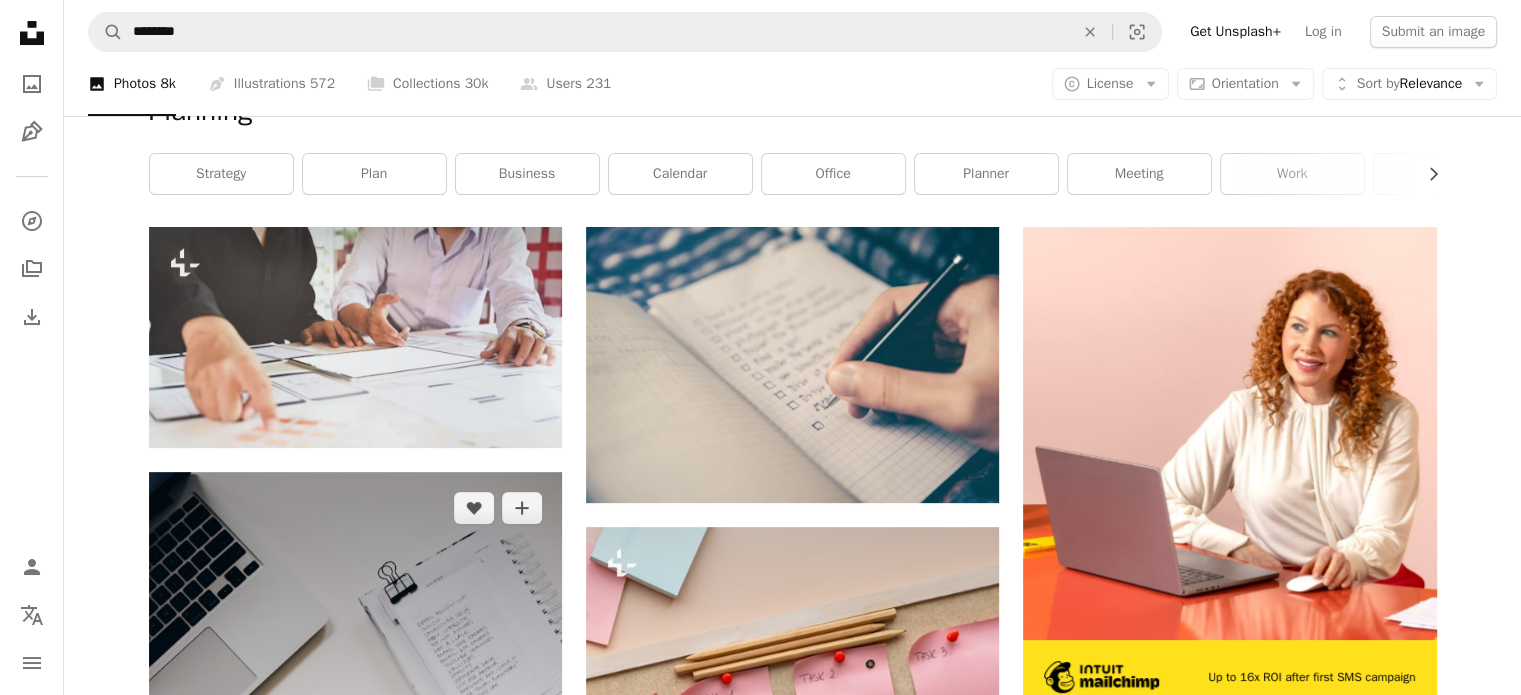 scroll, scrollTop: 0, scrollLeft: 0, axis: both 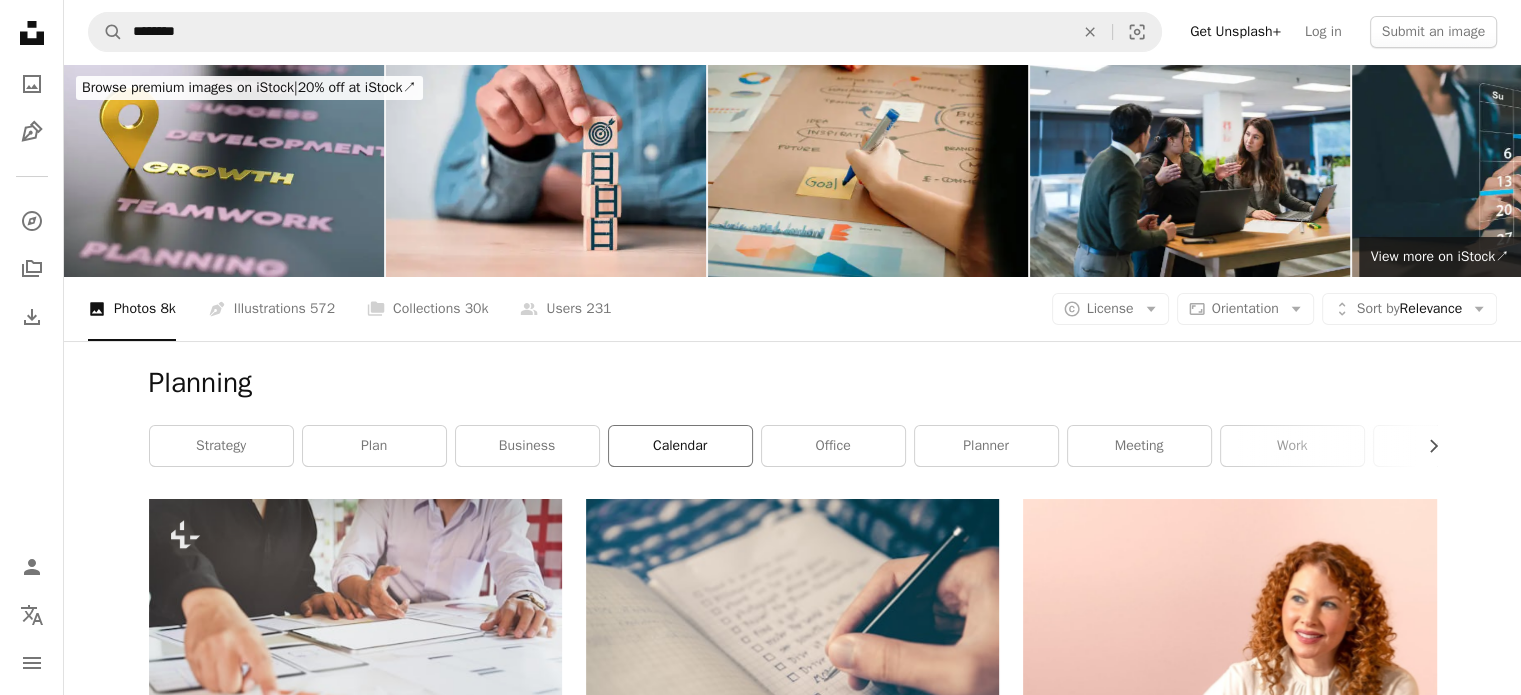 click on "calendar" at bounding box center [680, 446] 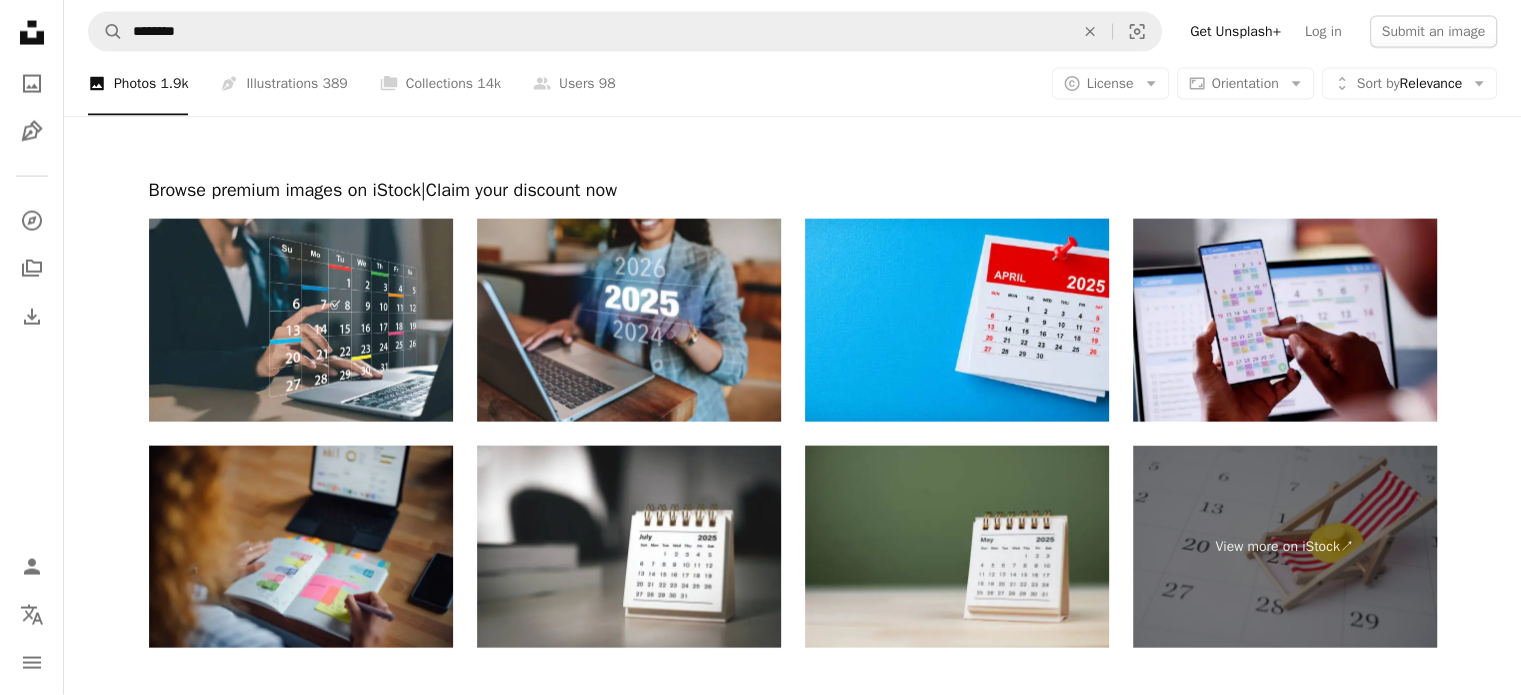 scroll, scrollTop: 4232, scrollLeft: 0, axis: vertical 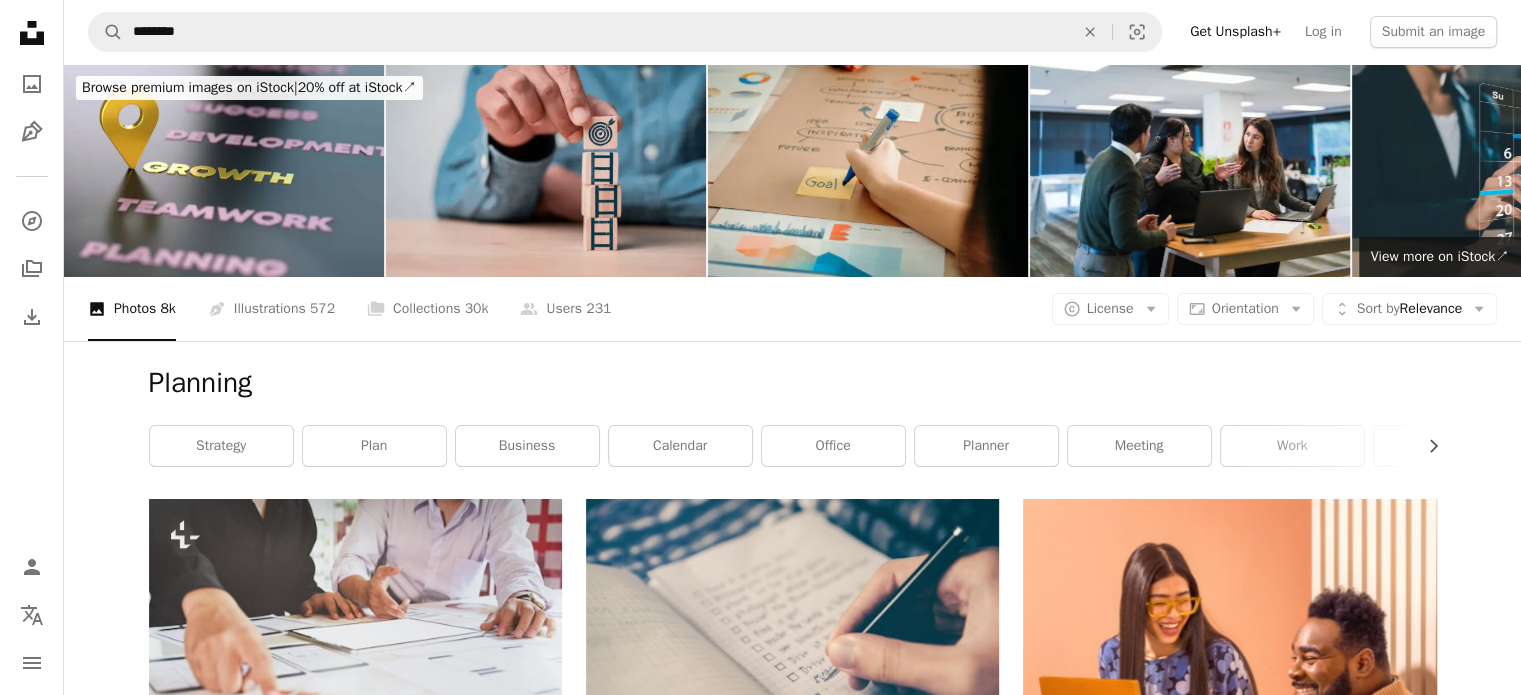click at bounding box center [546, 170] 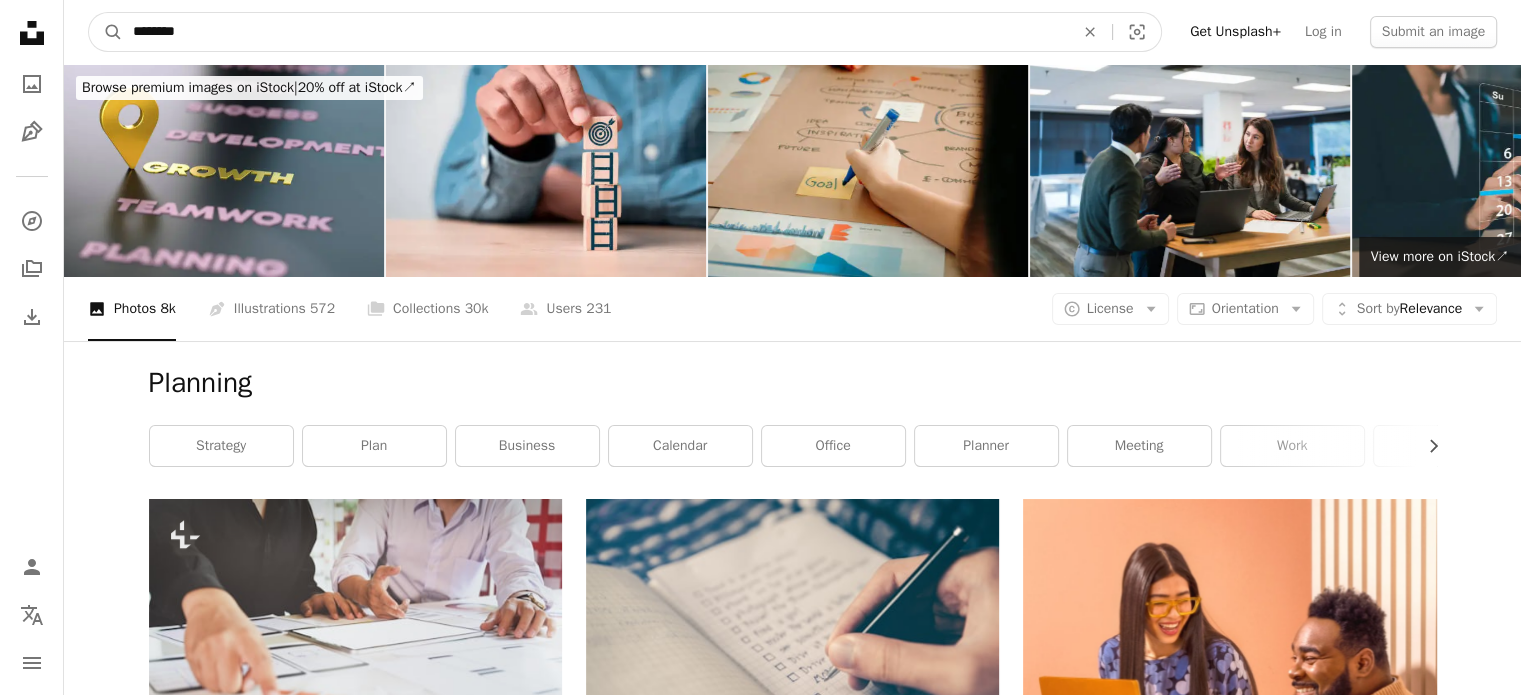 click on "********" at bounding box center (595, 32) 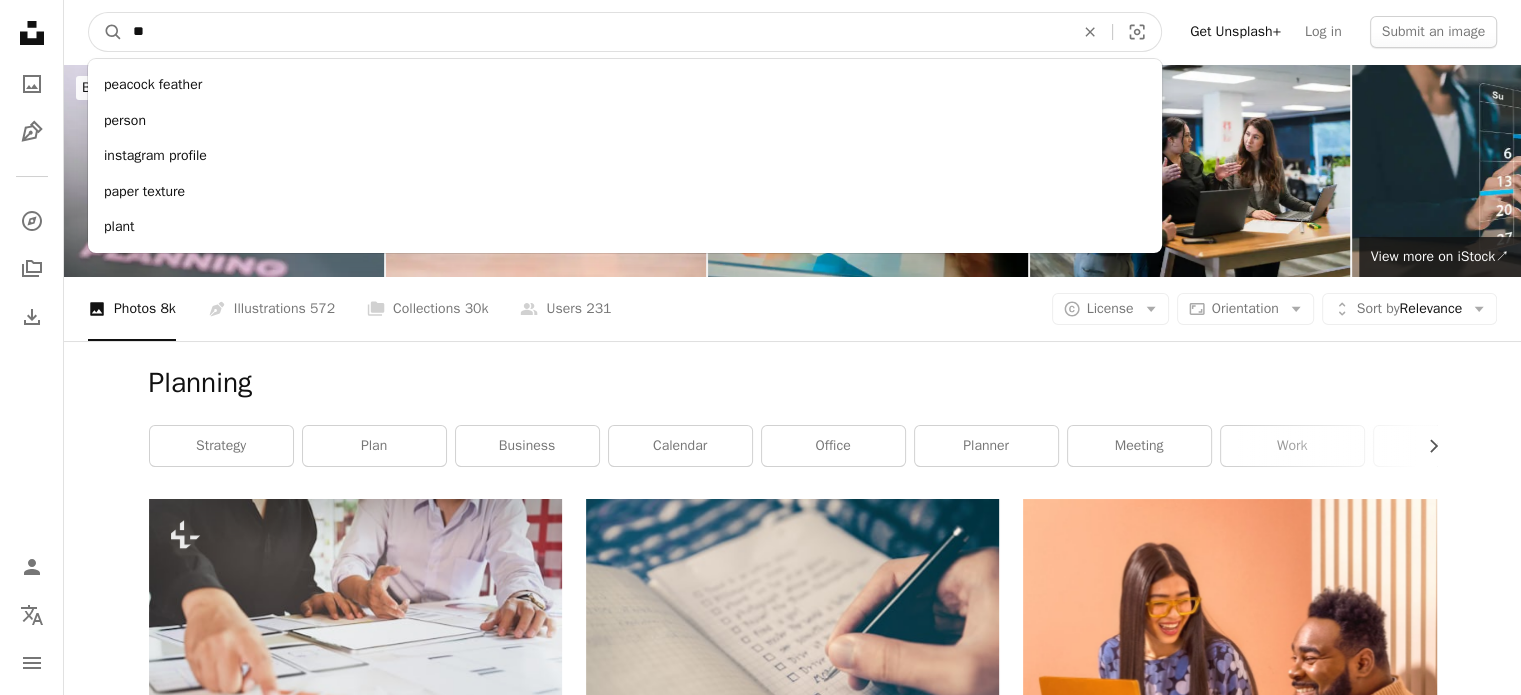 type on "*" 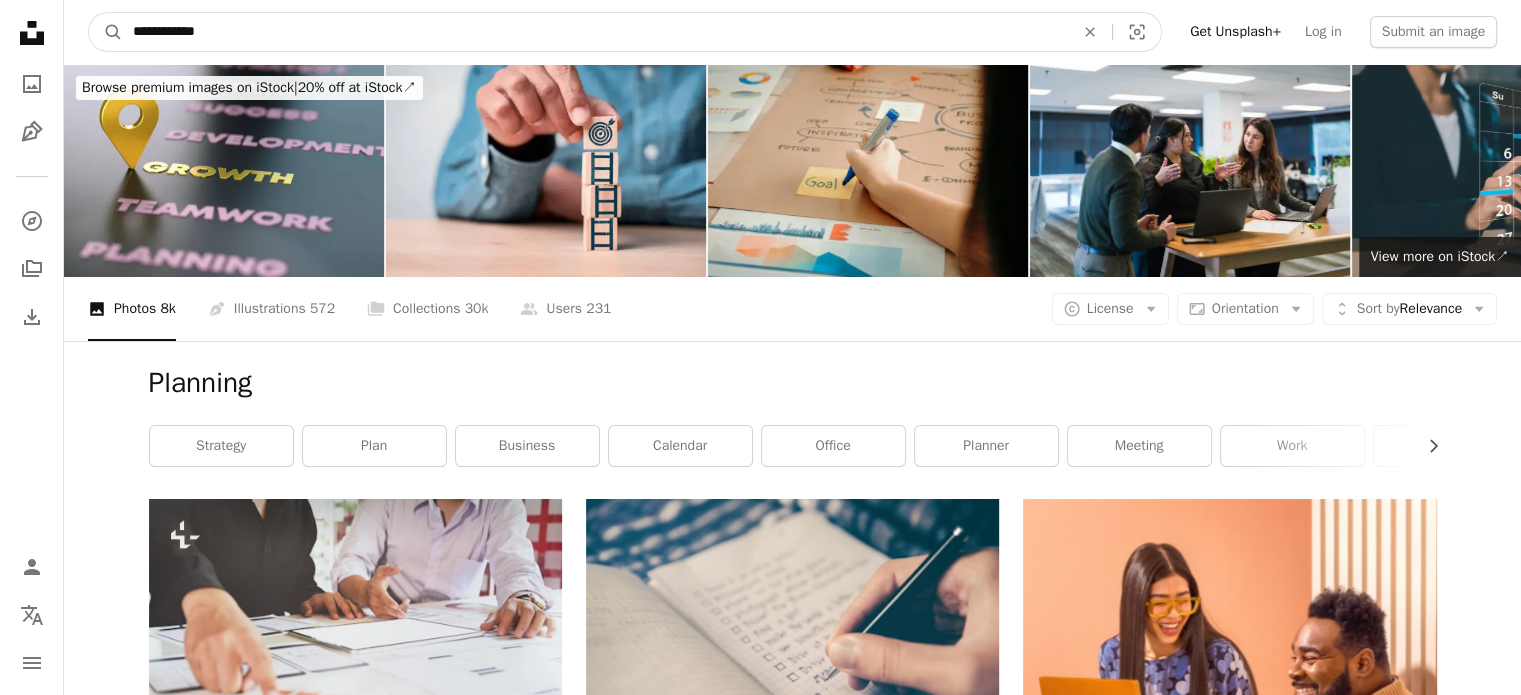 type on "**********" 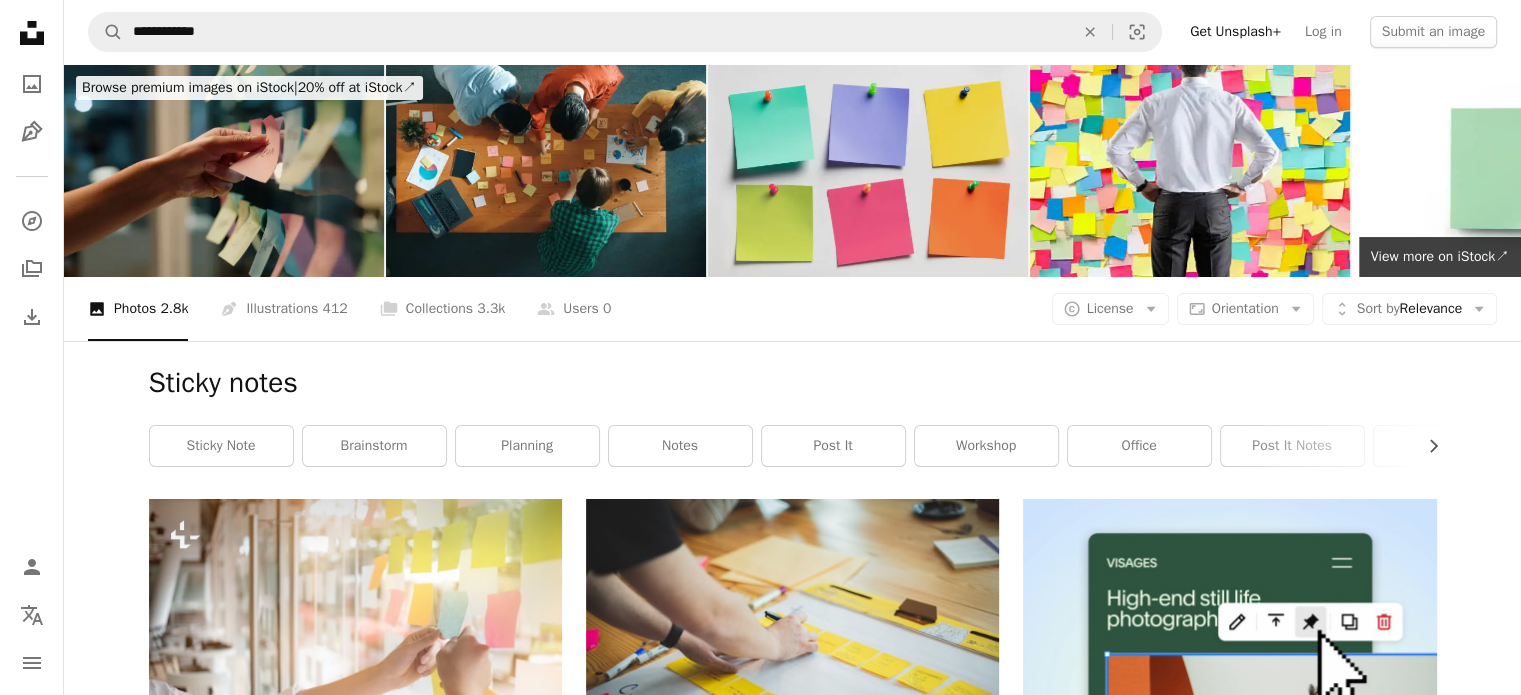 click at bounding box center [868, 170] 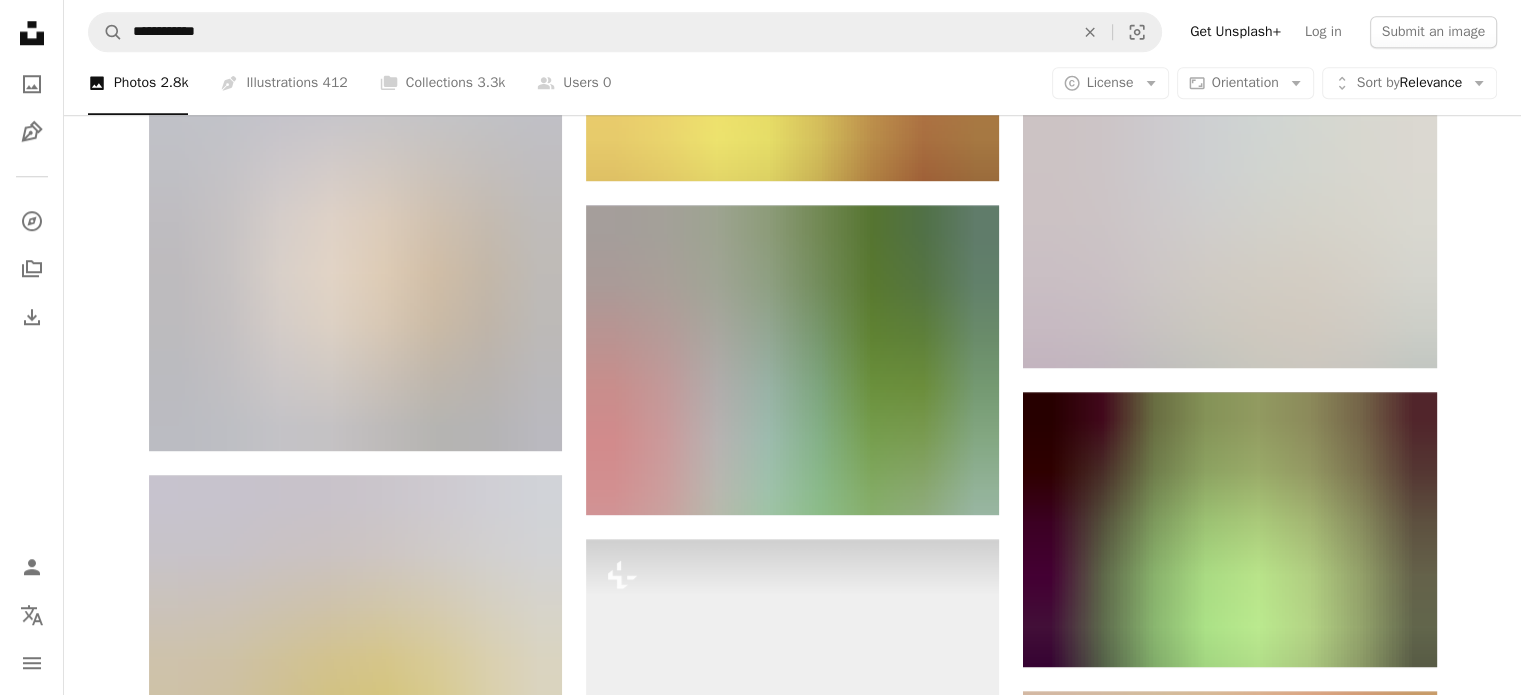 scroll, scrollTop: 1794, scrollLeft: 0, axis: vertical 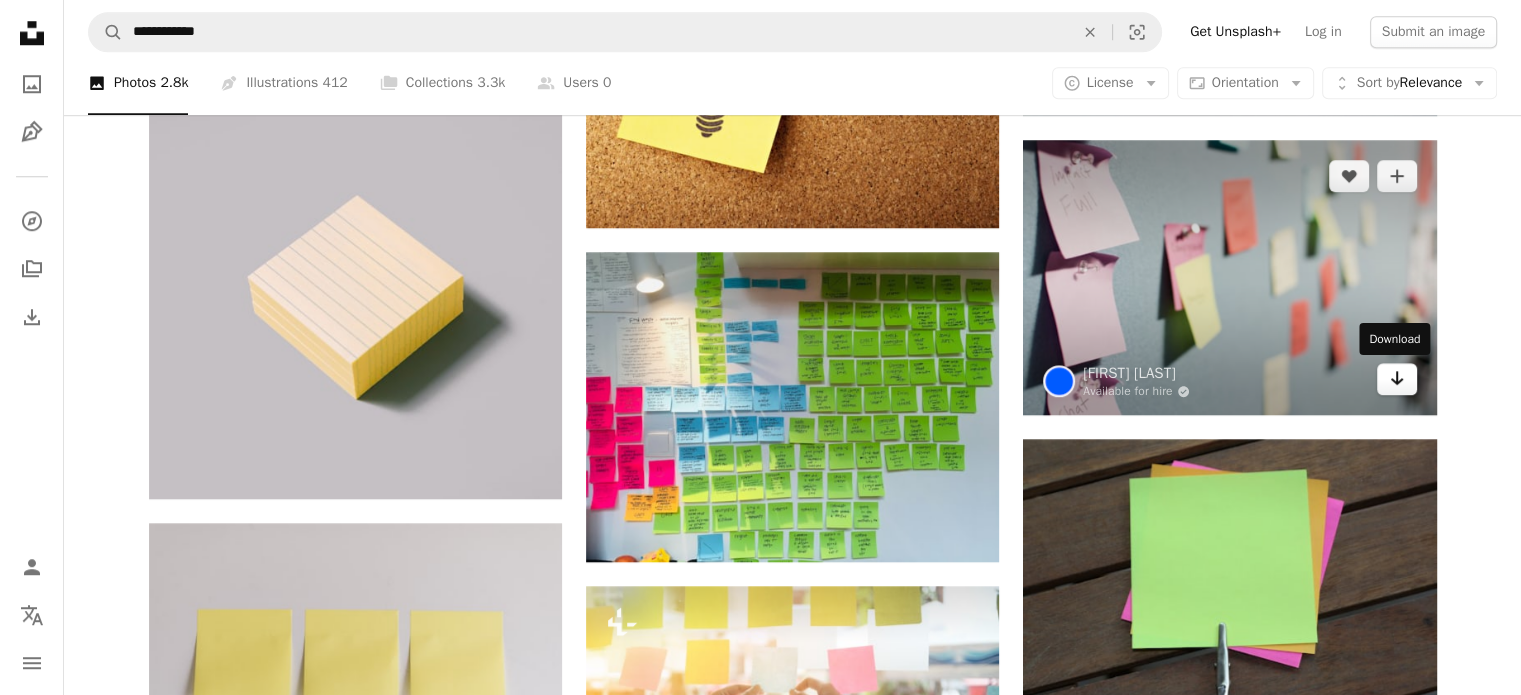 click on "Arrow pointing down" at bounding box center (1397, 379) 